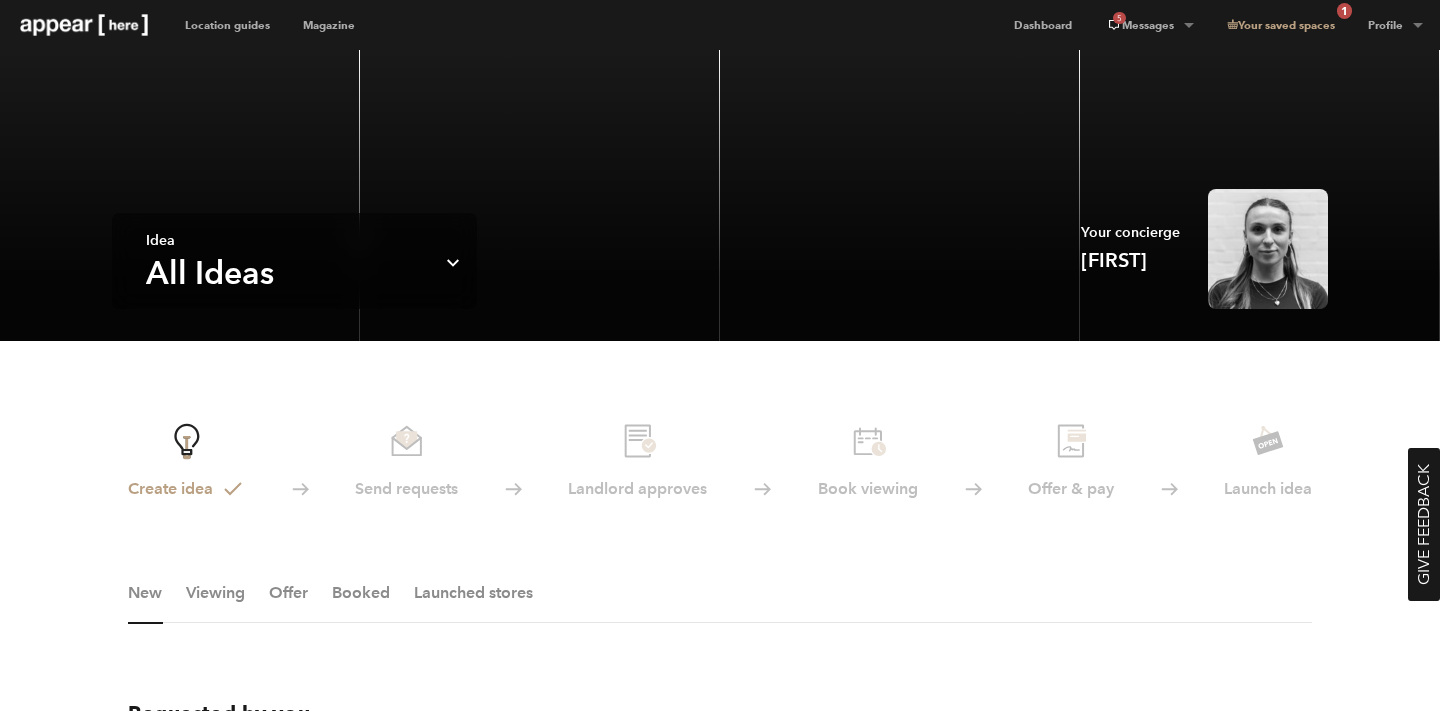 scroll, scrollTop: 1, scrollLeft: 0, axis: vertical 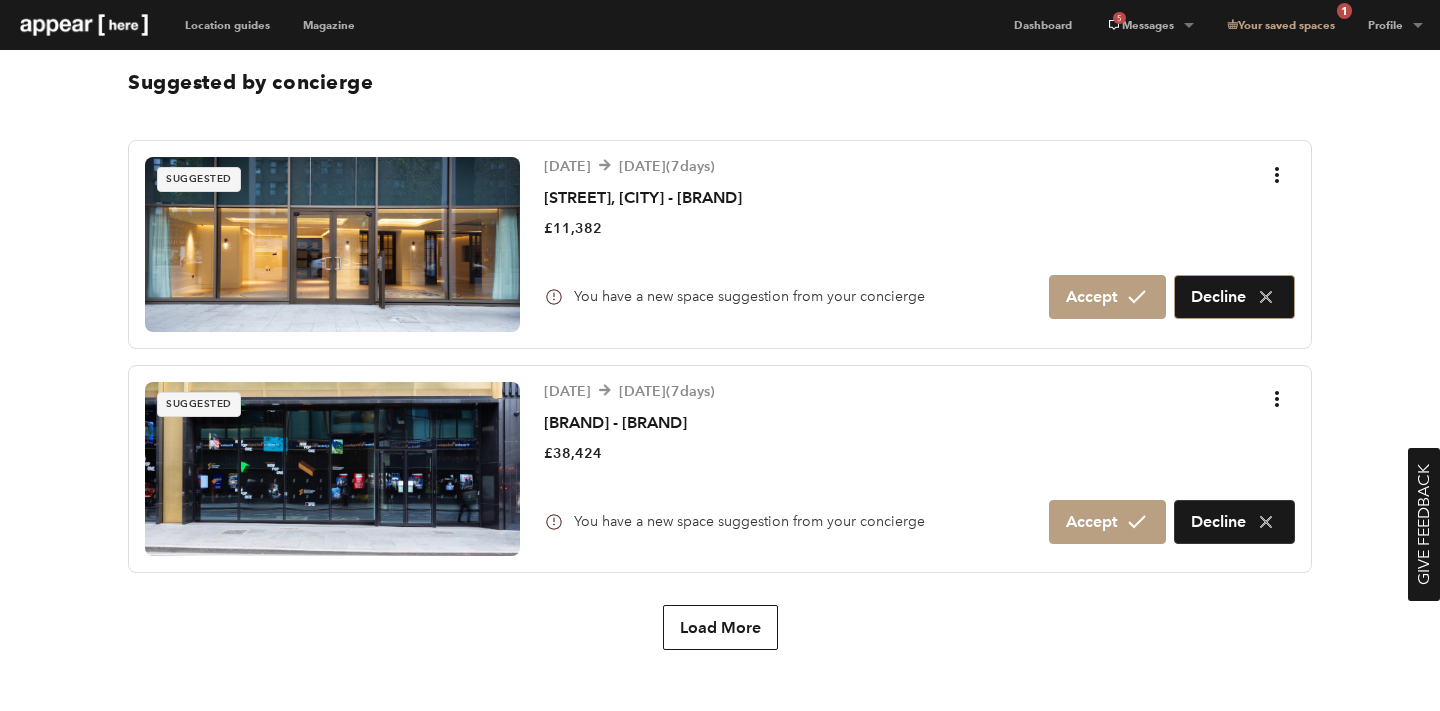 click at bounding box center [1266, 297] 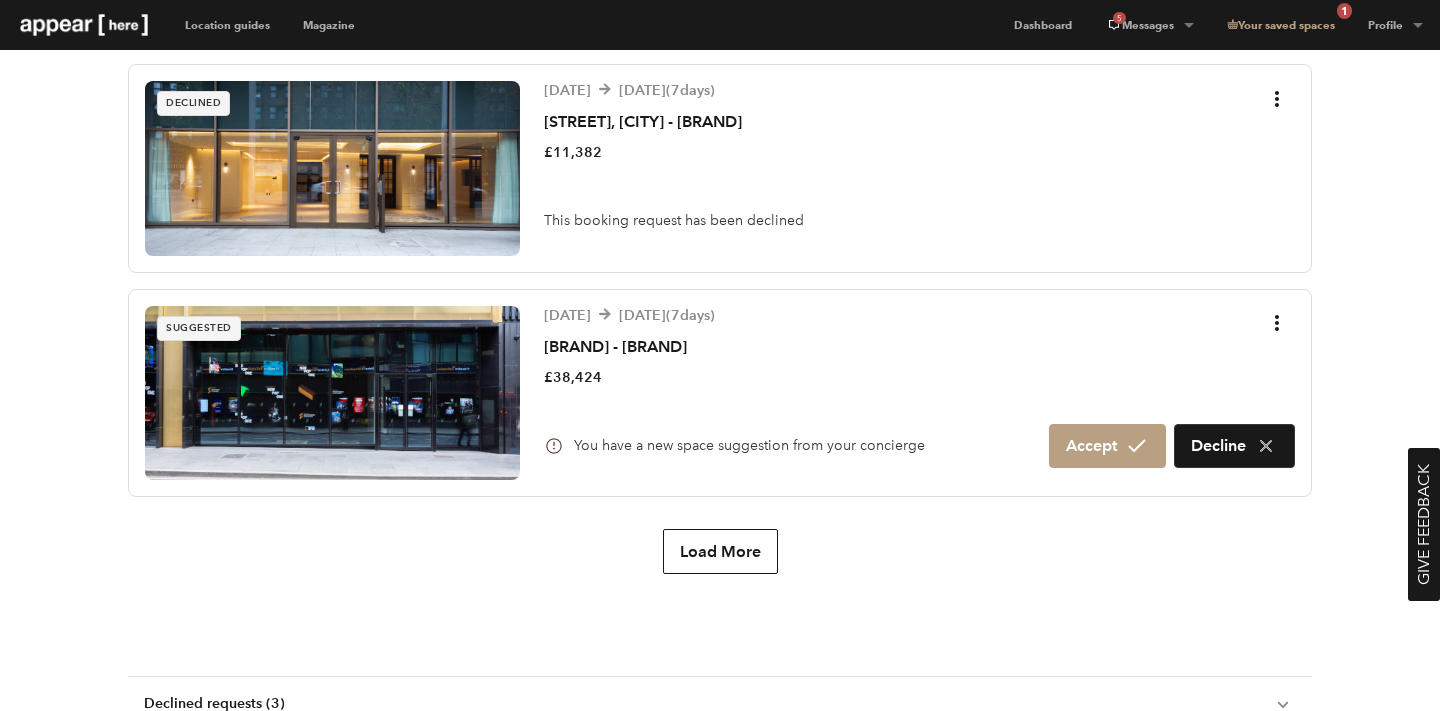 scroll, scrollTop: 1652, scrollLeft: 0, axis: vertical 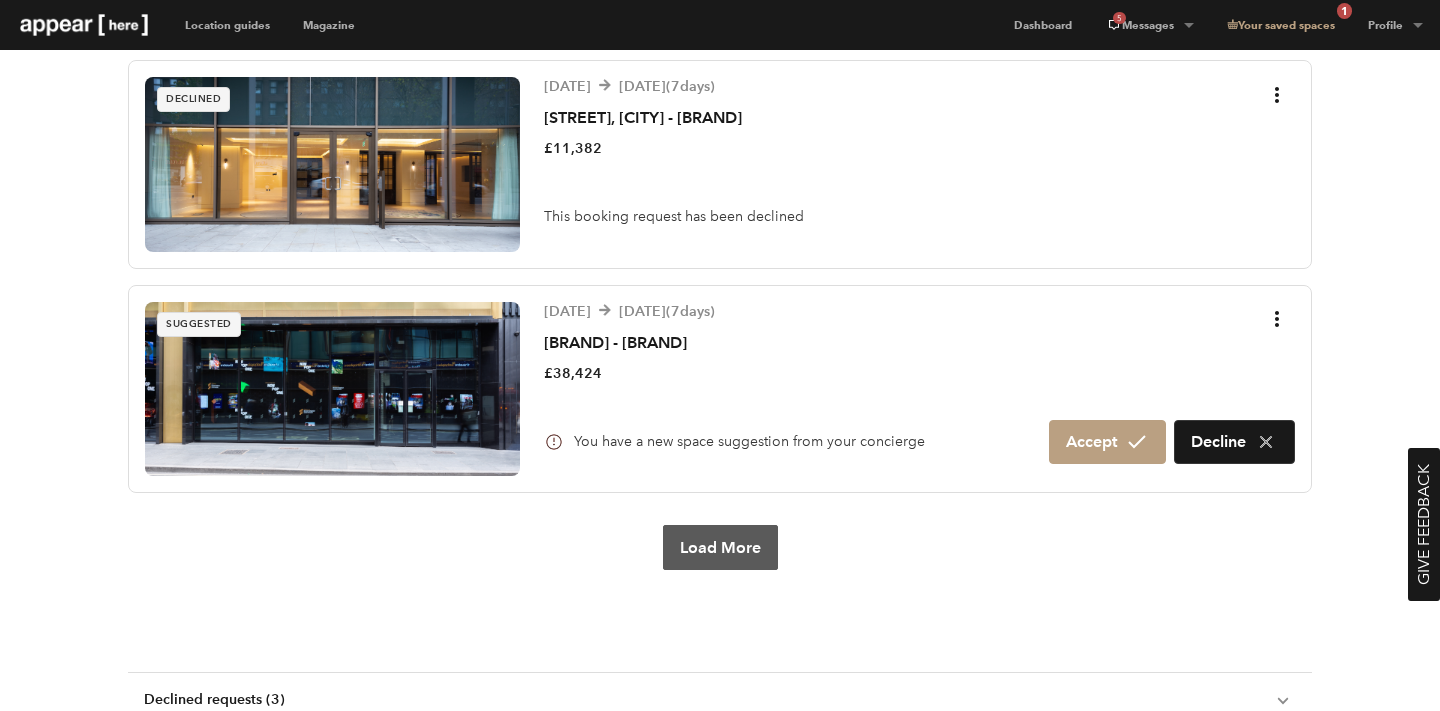 click on "Load More" at bounding box center [720, 547] 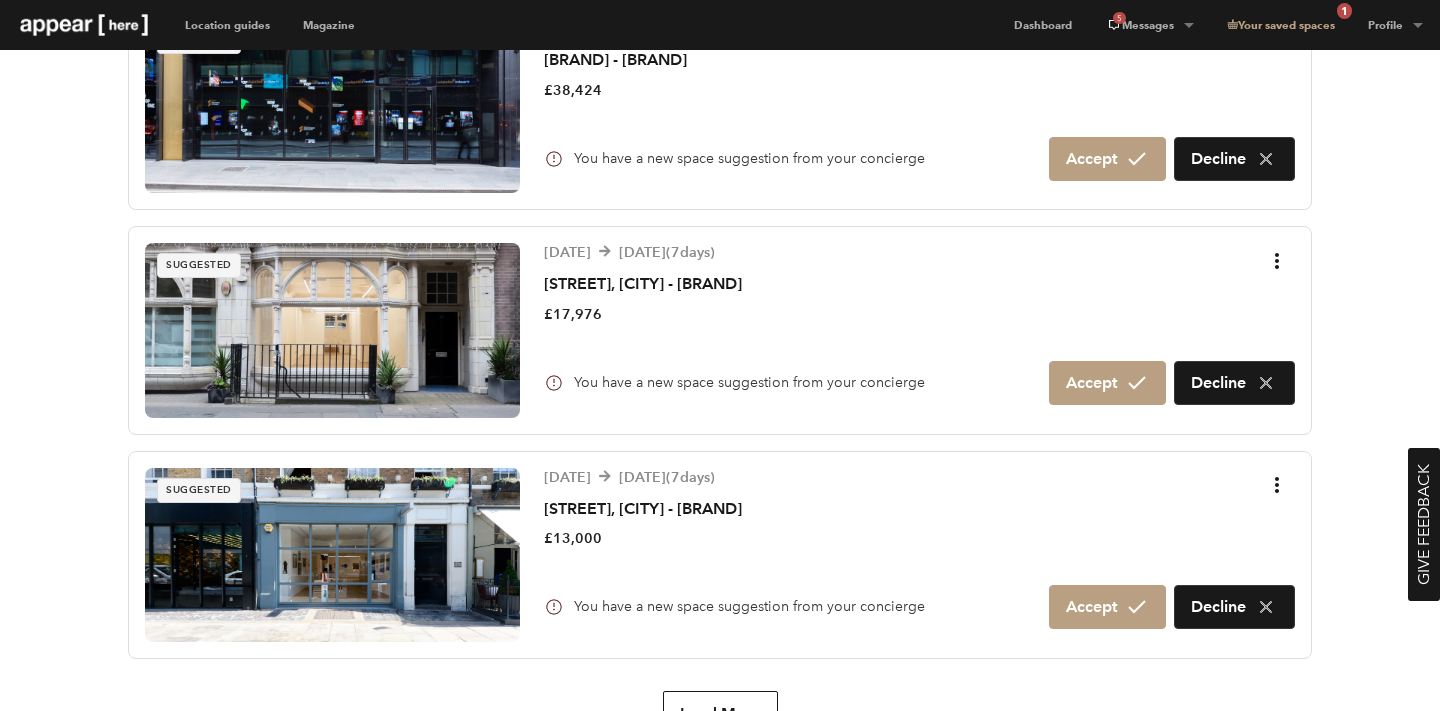 scroll, scrollTop: 1975, scrollLeft: 0, axis: vertical 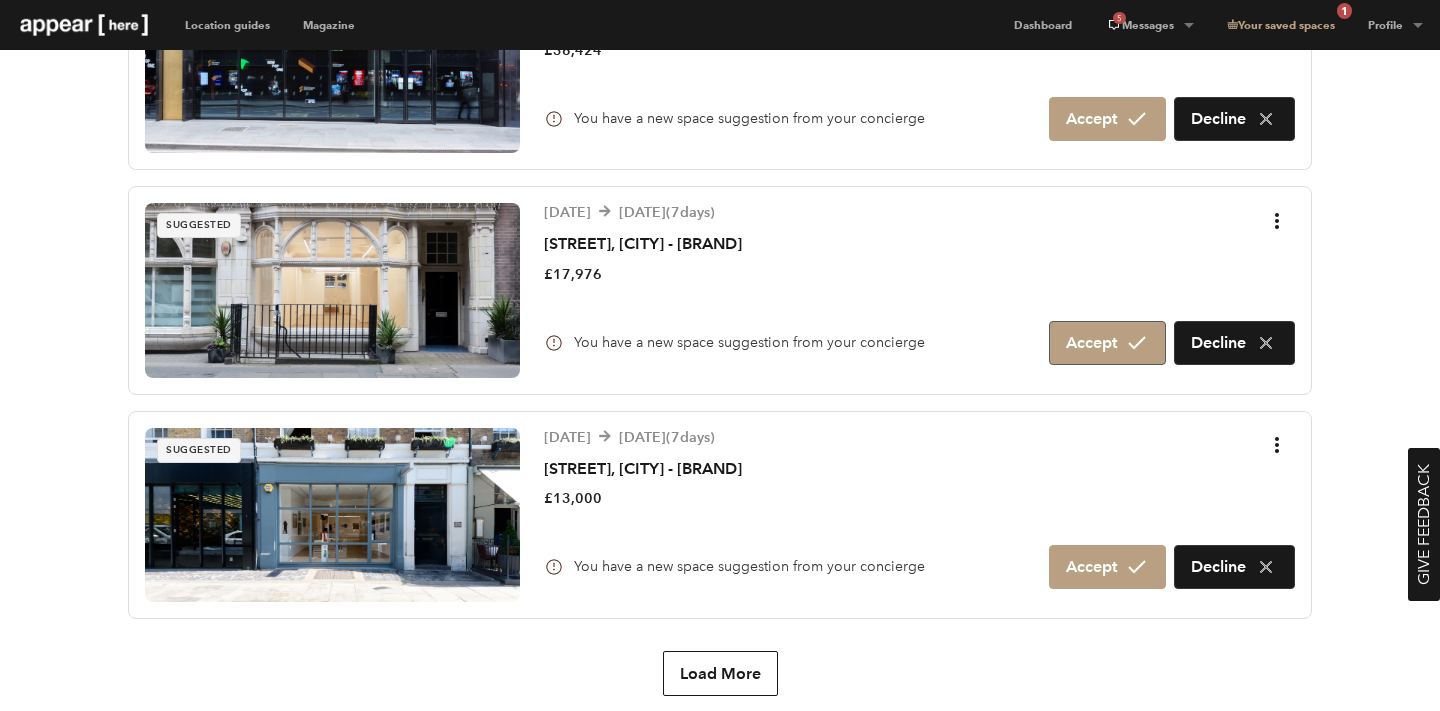 click on "Accept" at bounding box center (1107, 343) 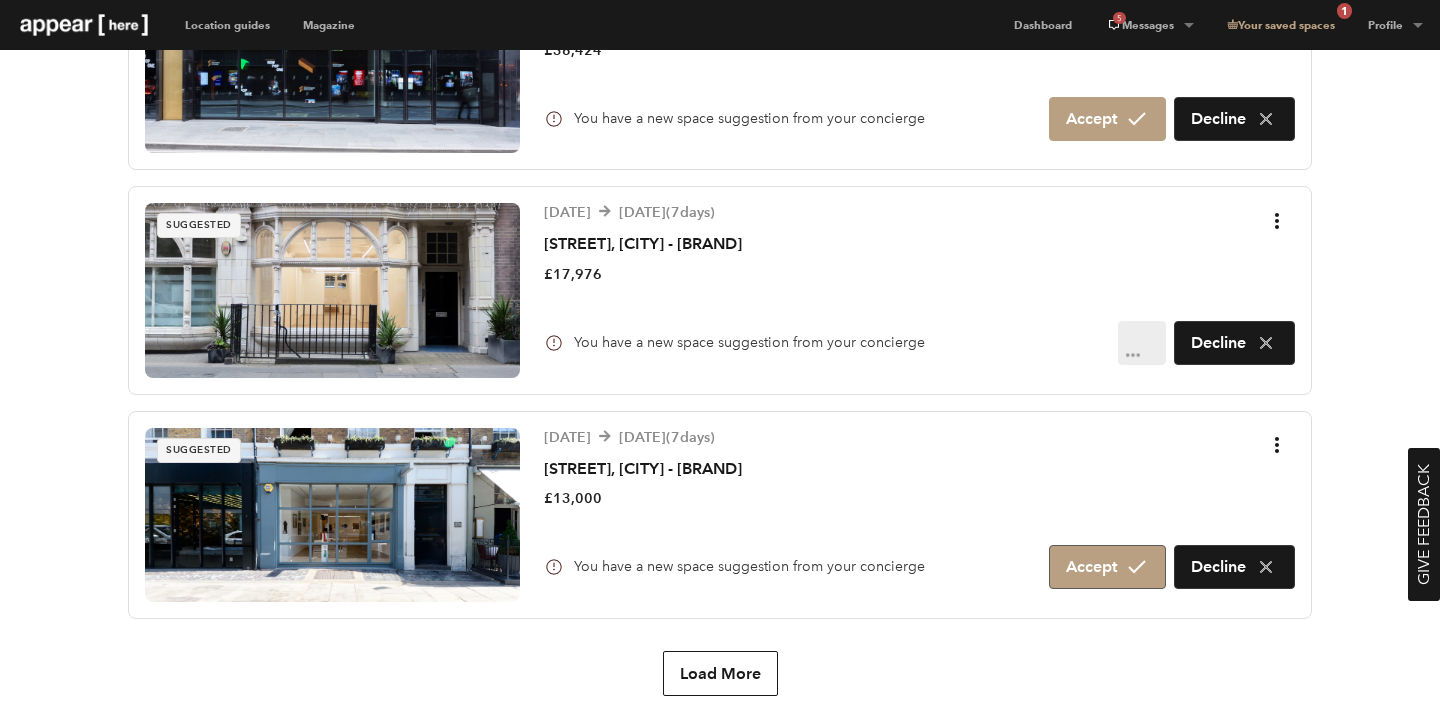 click on "Accept" at bounding box center (1107, 567) 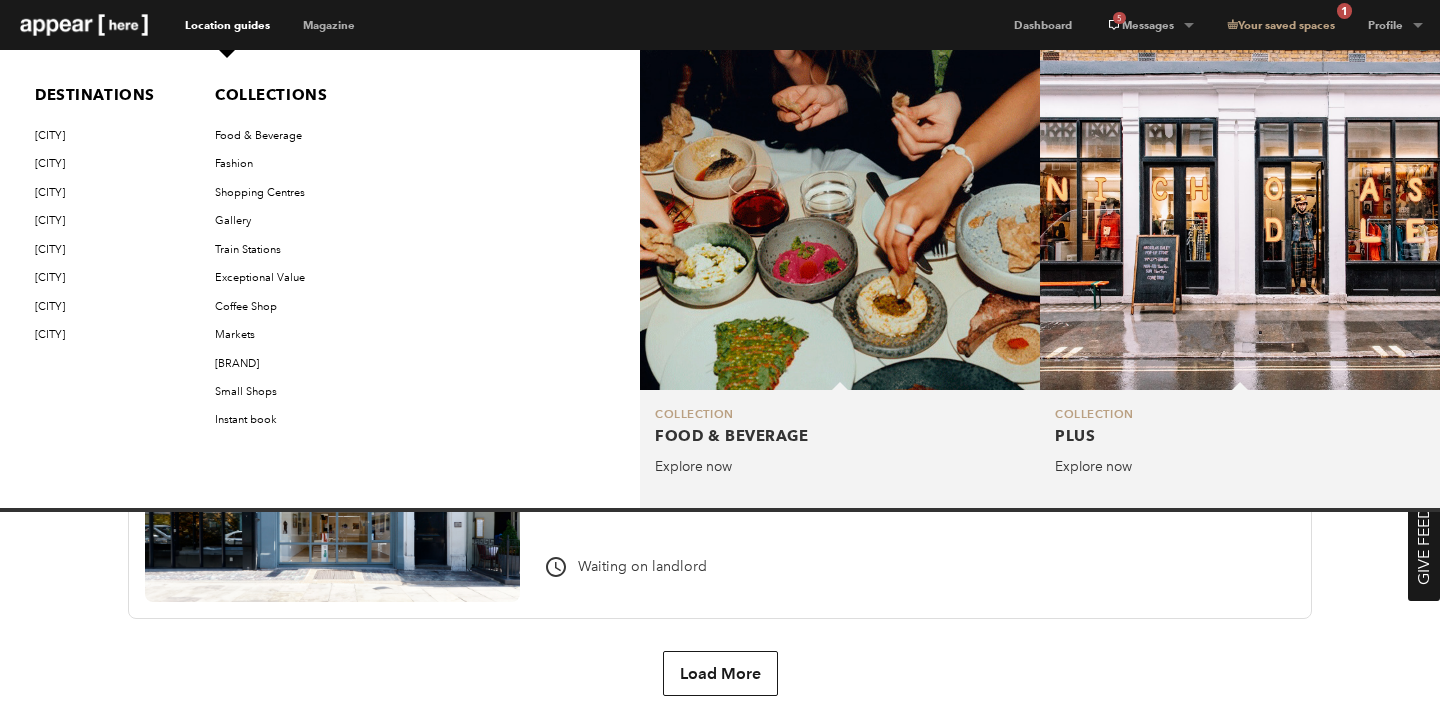 click at bounding box center (84, 25) 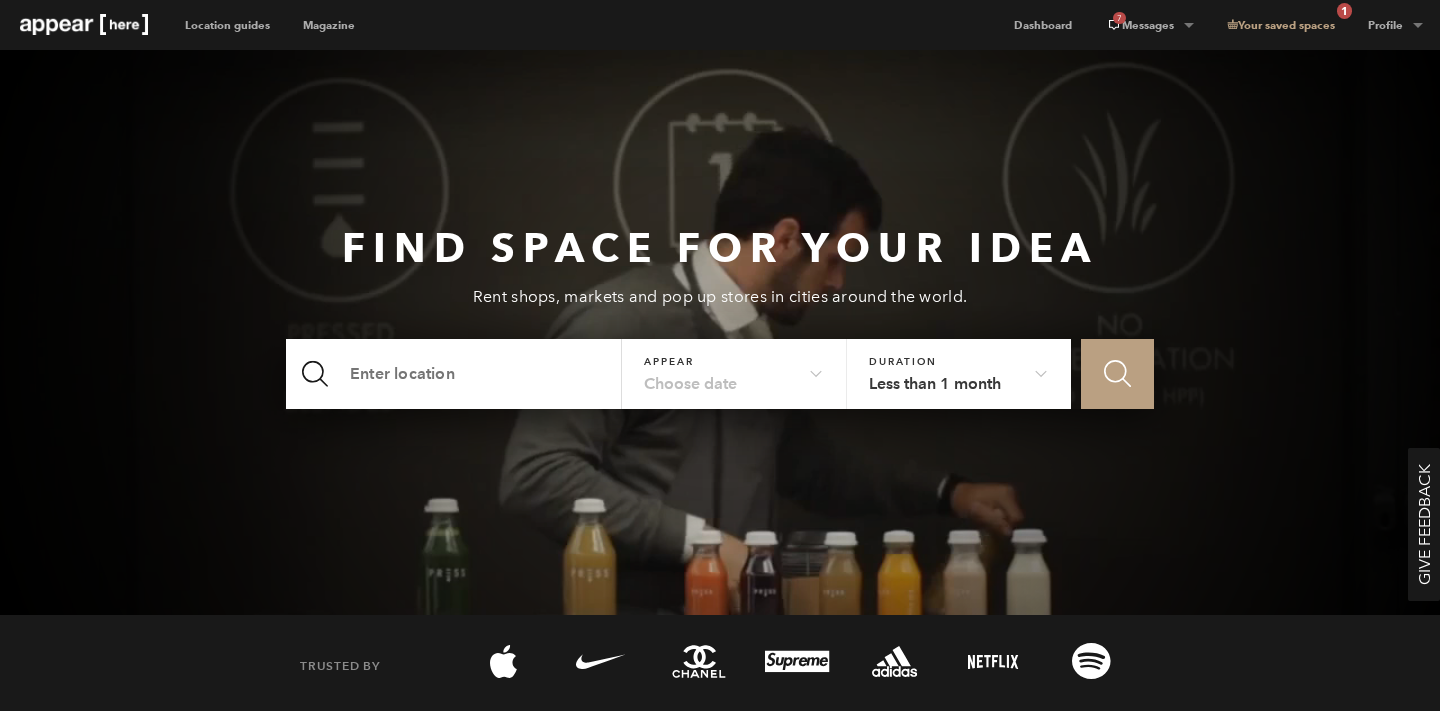scroll, scrollTop: 0, scrollLeft: 0, axis: both 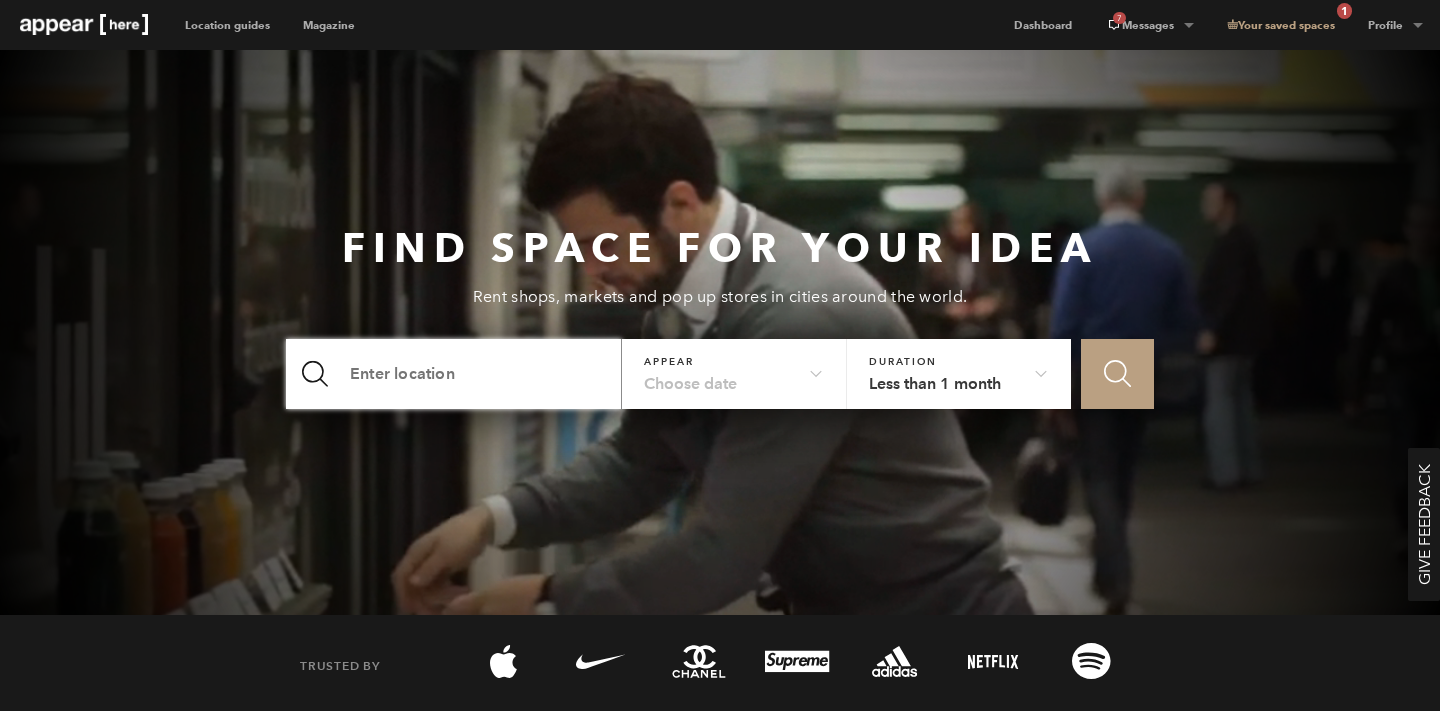 click at bounding box center [454, 374] 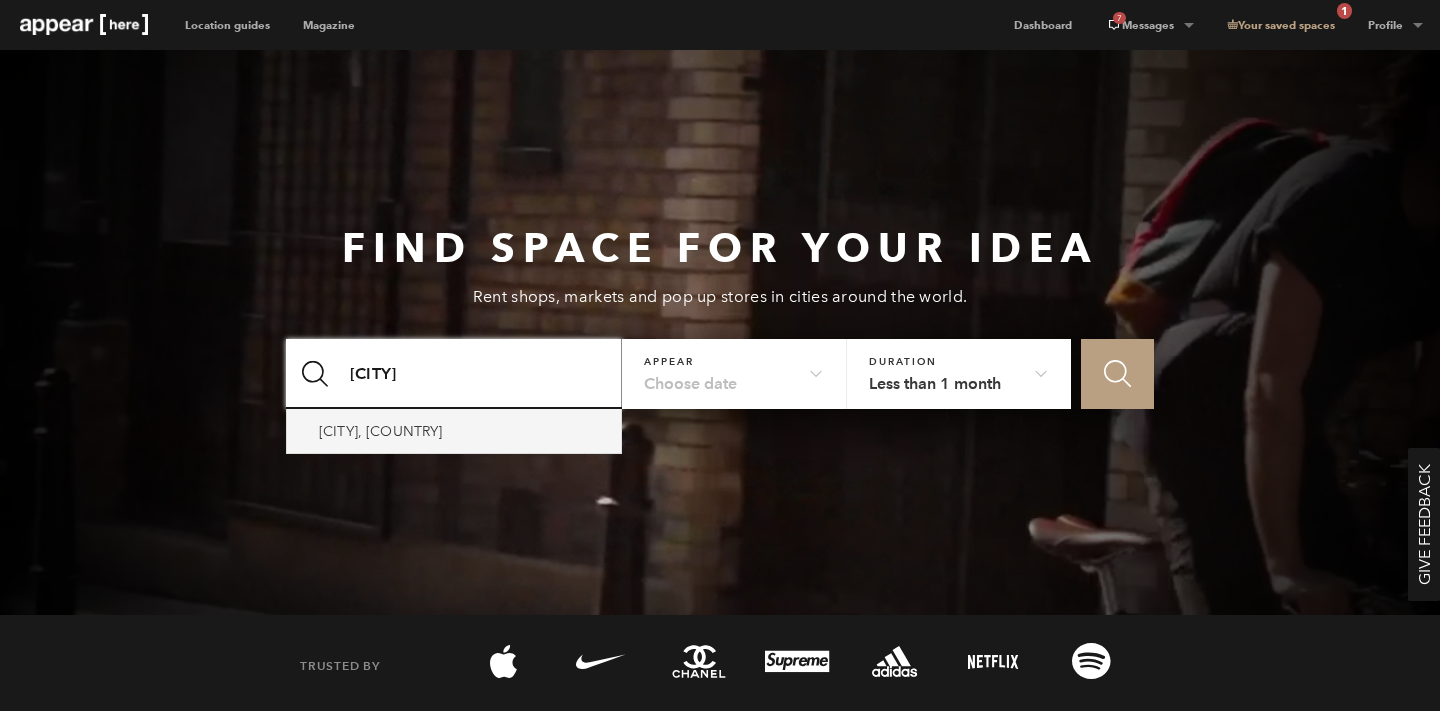 type on "london" 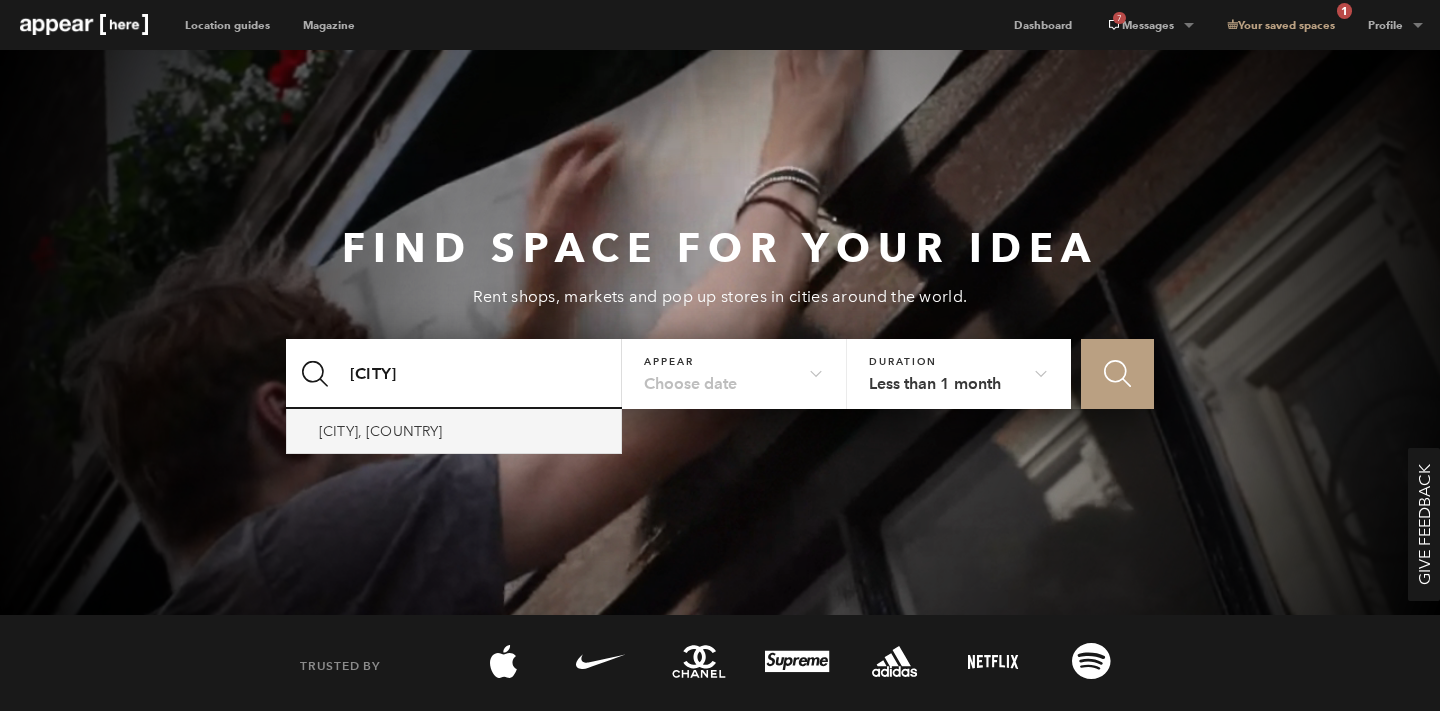 click on "London, UK" at bounding box center [454, 431] 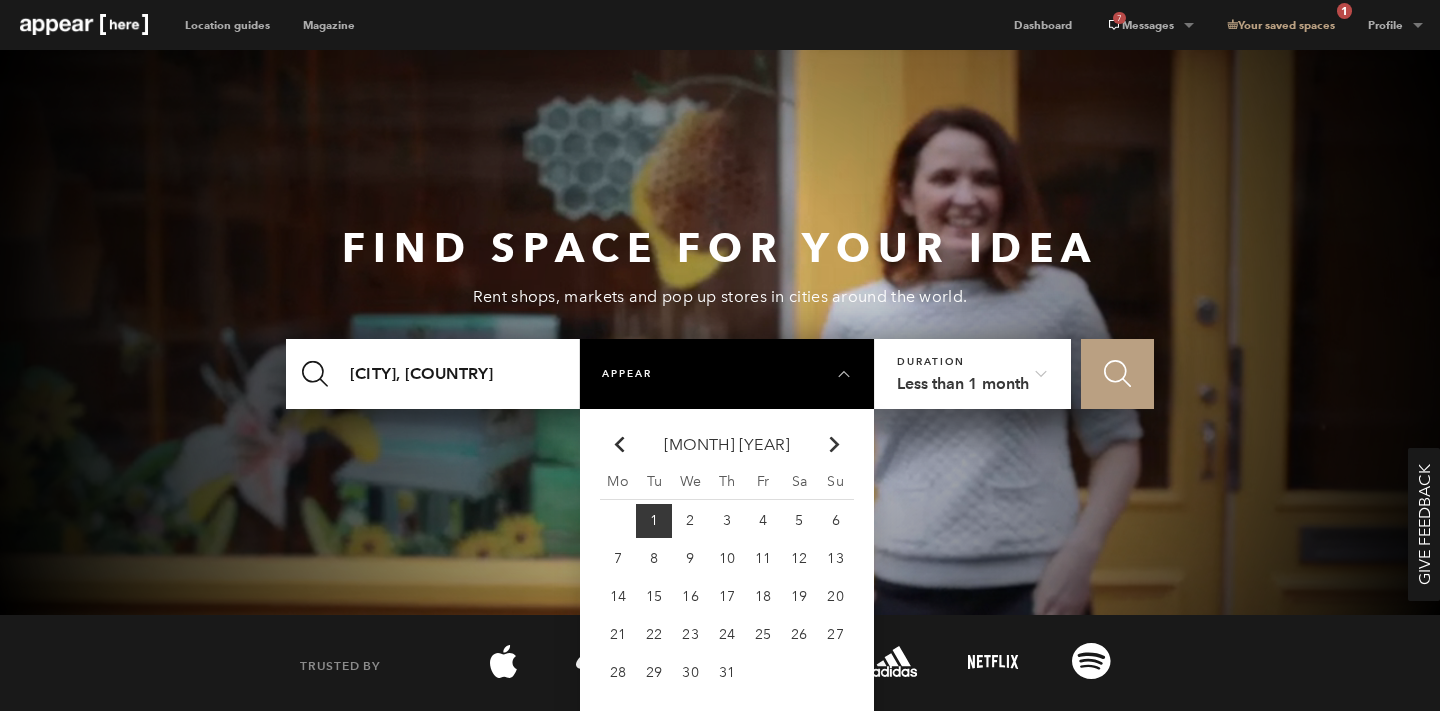 click at bounding box center [834, 444] 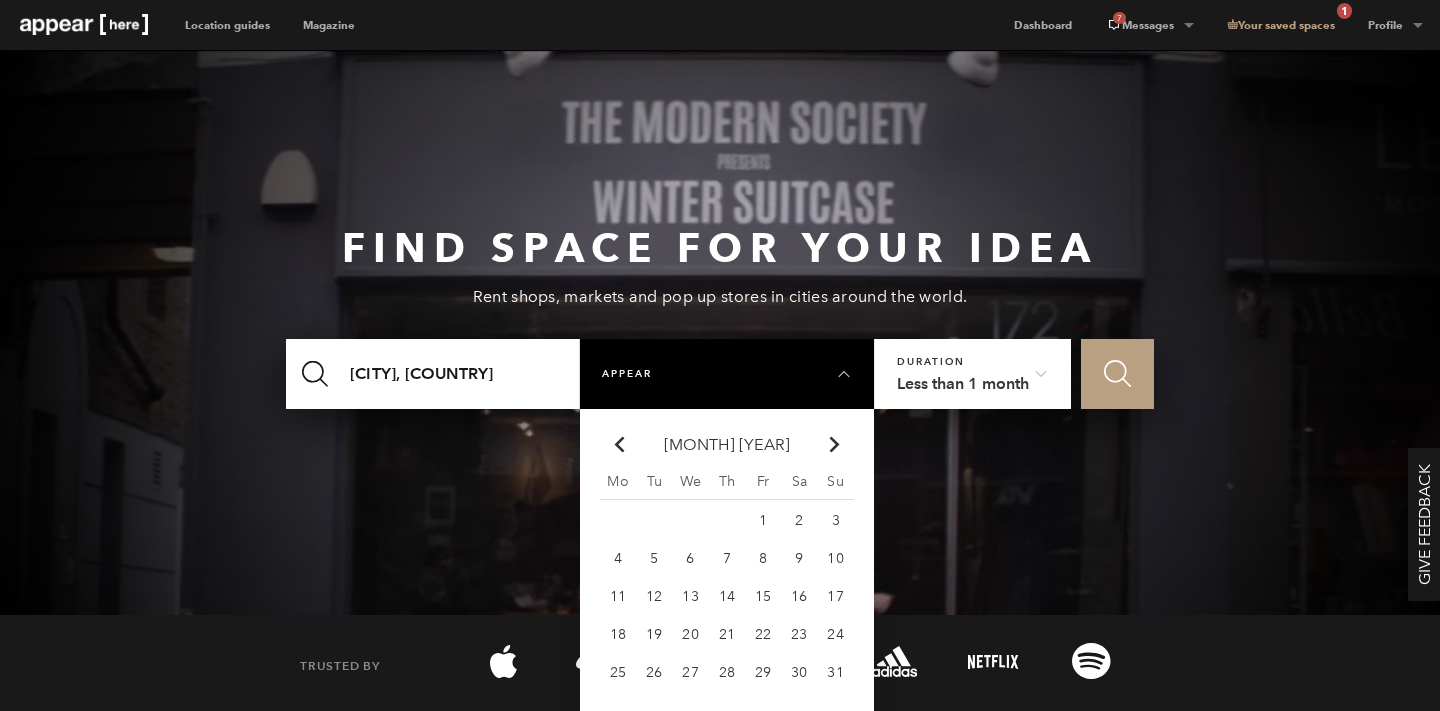 click at bounding box center [834, 444] 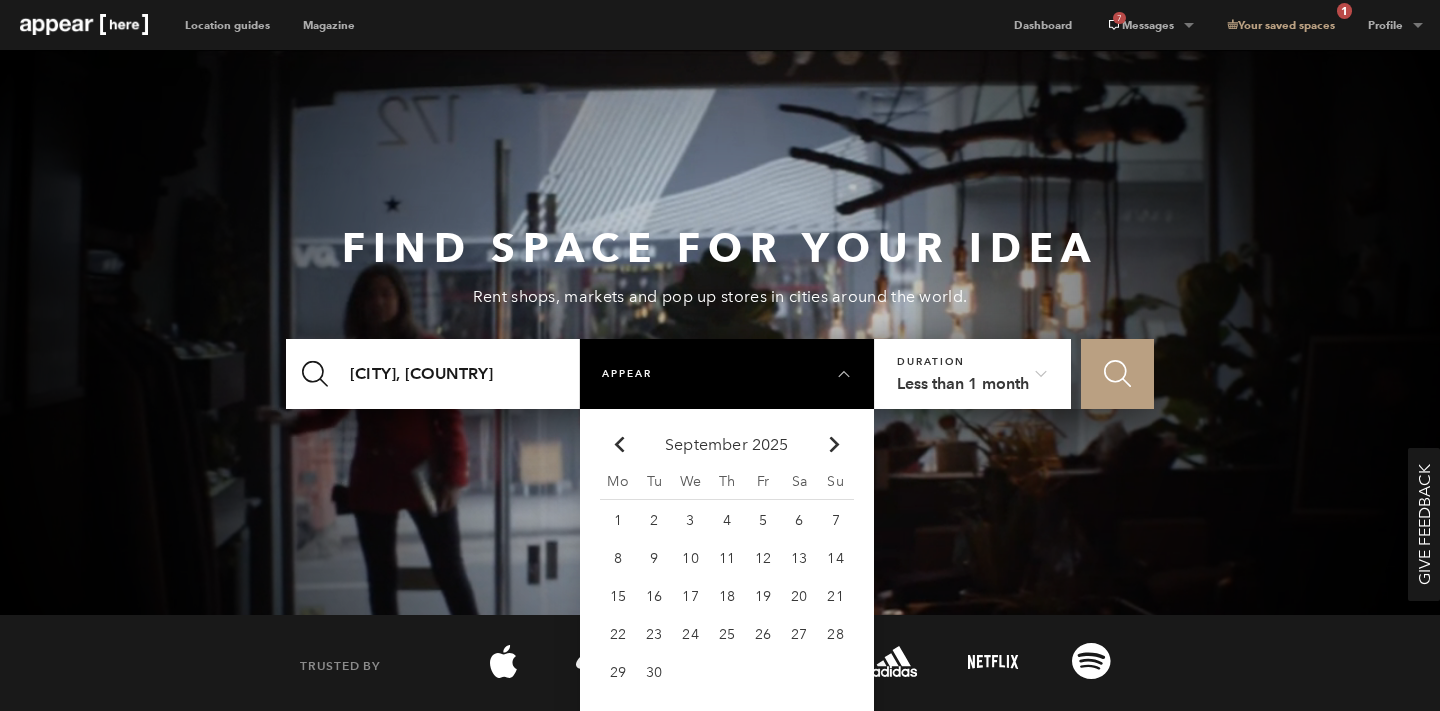 click at bounding box center [834, 444] 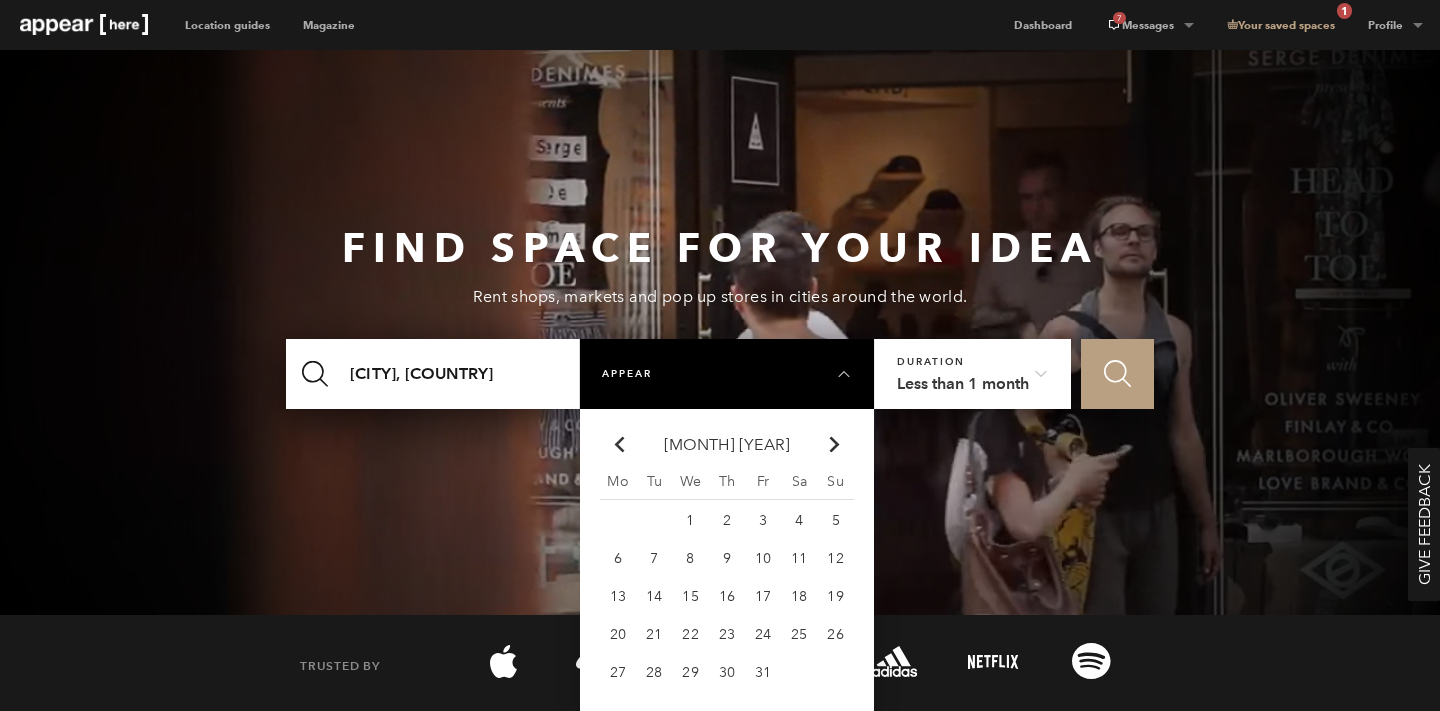 click on "Chevron-up Go to previous month" at bounding box center (618, 445) 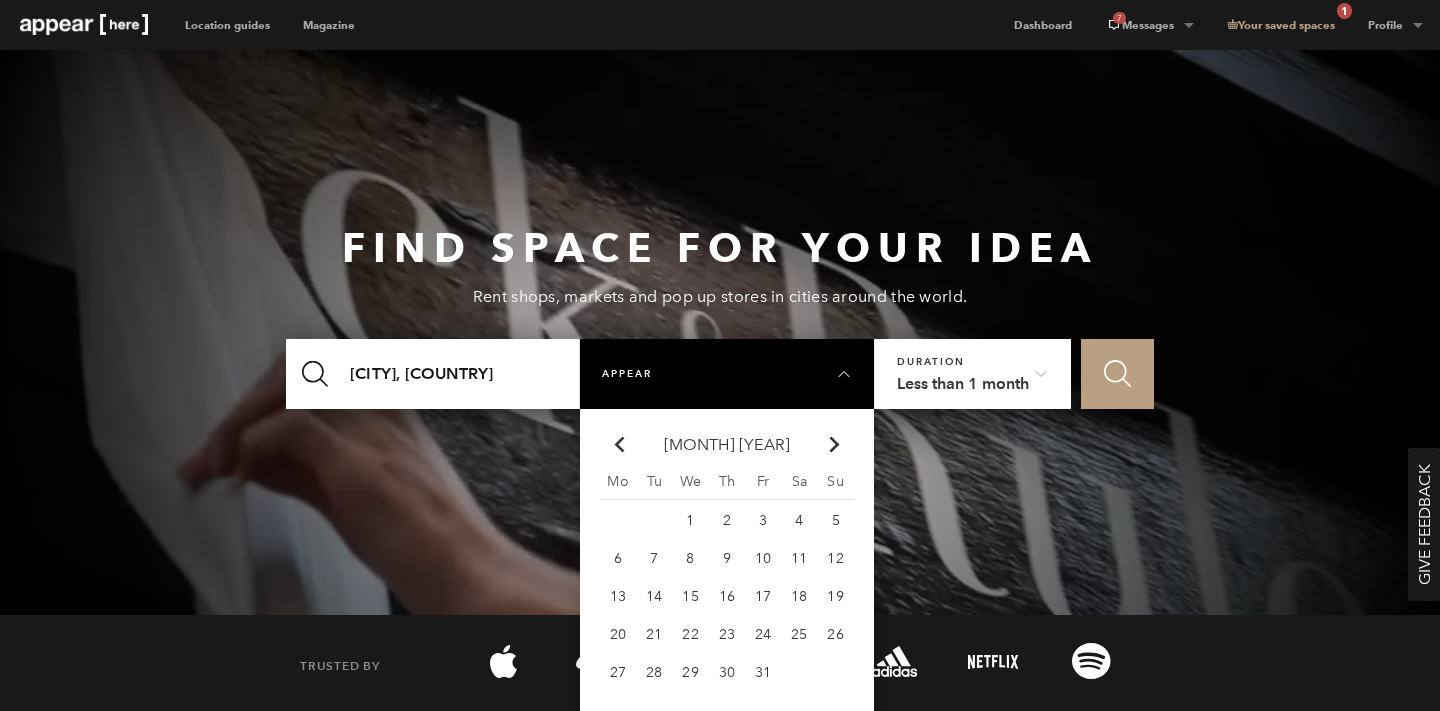 click at bounding box center (620, 444) 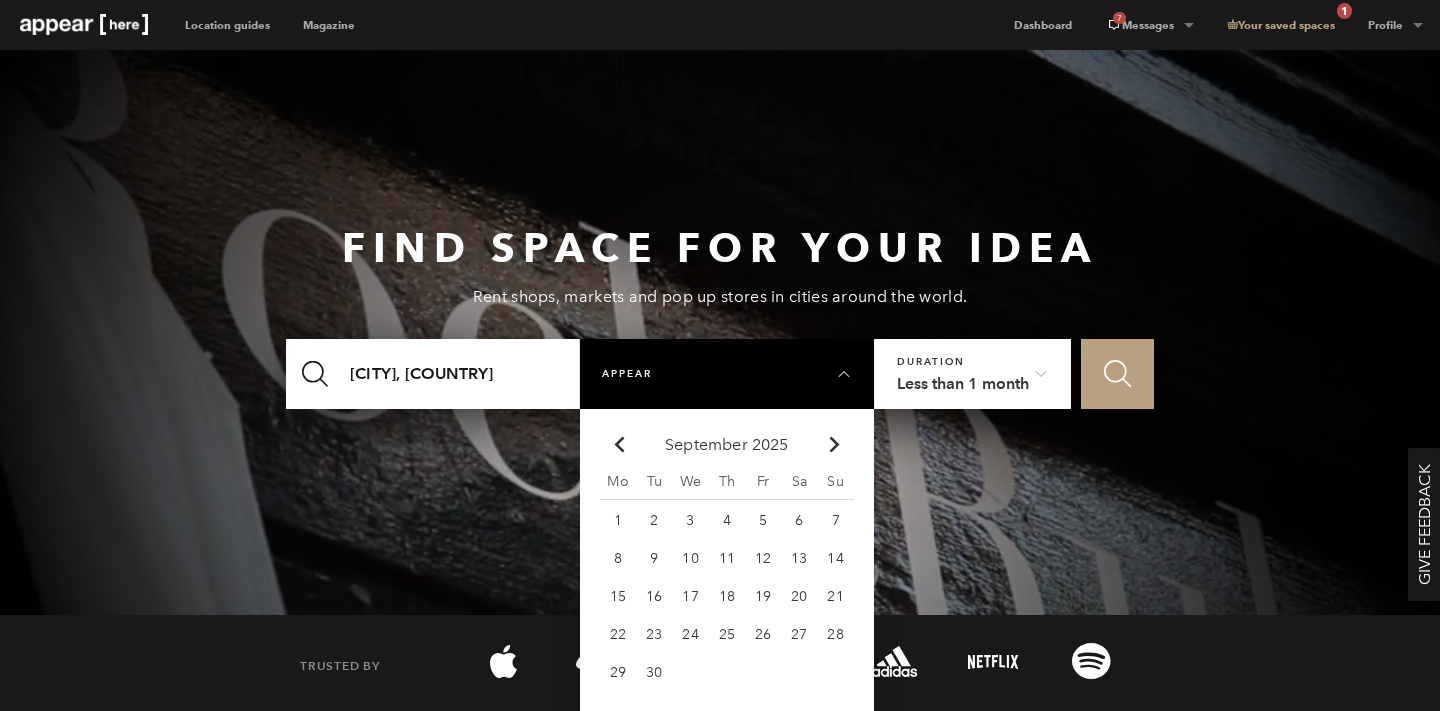 click on "17" at bounding box center [618, 520] 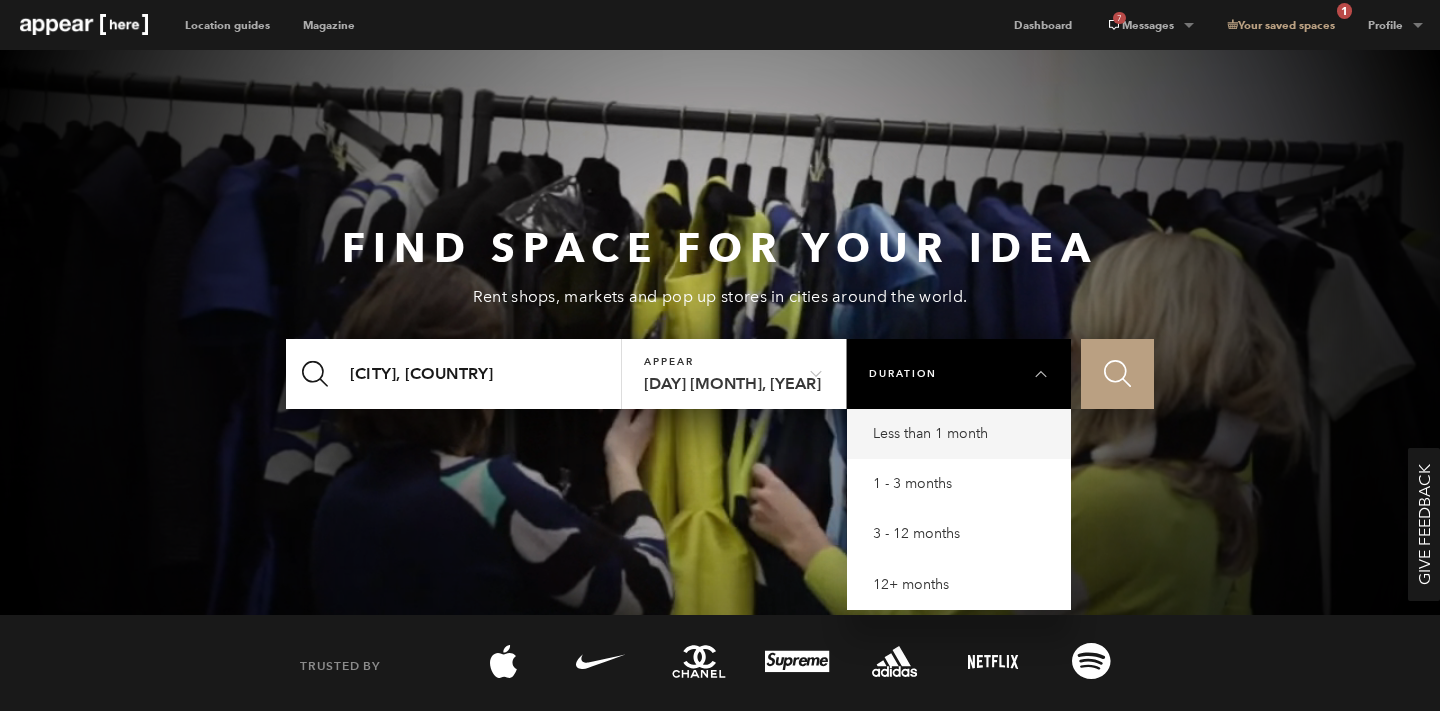 click on "Less than 1 month" at bounding box center (964, 434) 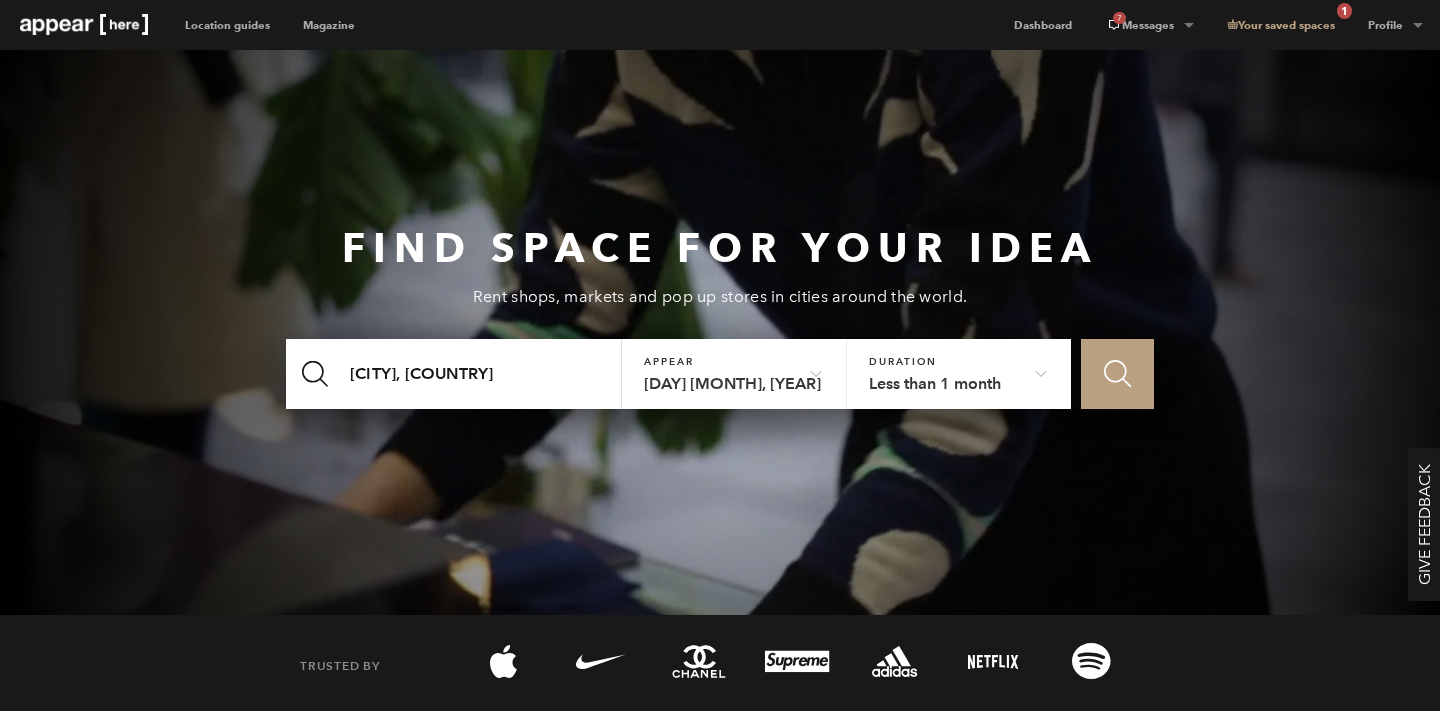 click on "Icon Search" at bounding box center (1117, 374) 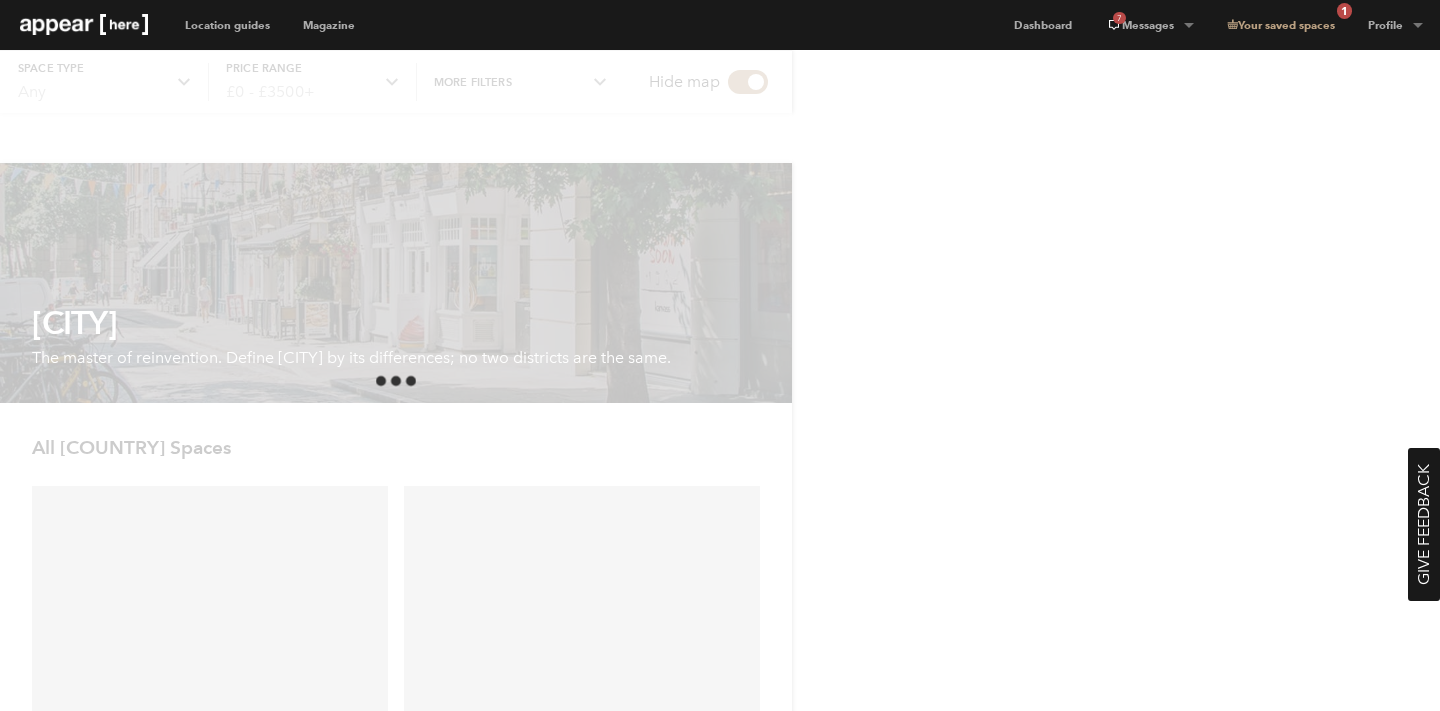 scroll, scrollTop: 0, scrollLeft: 0, axis: both 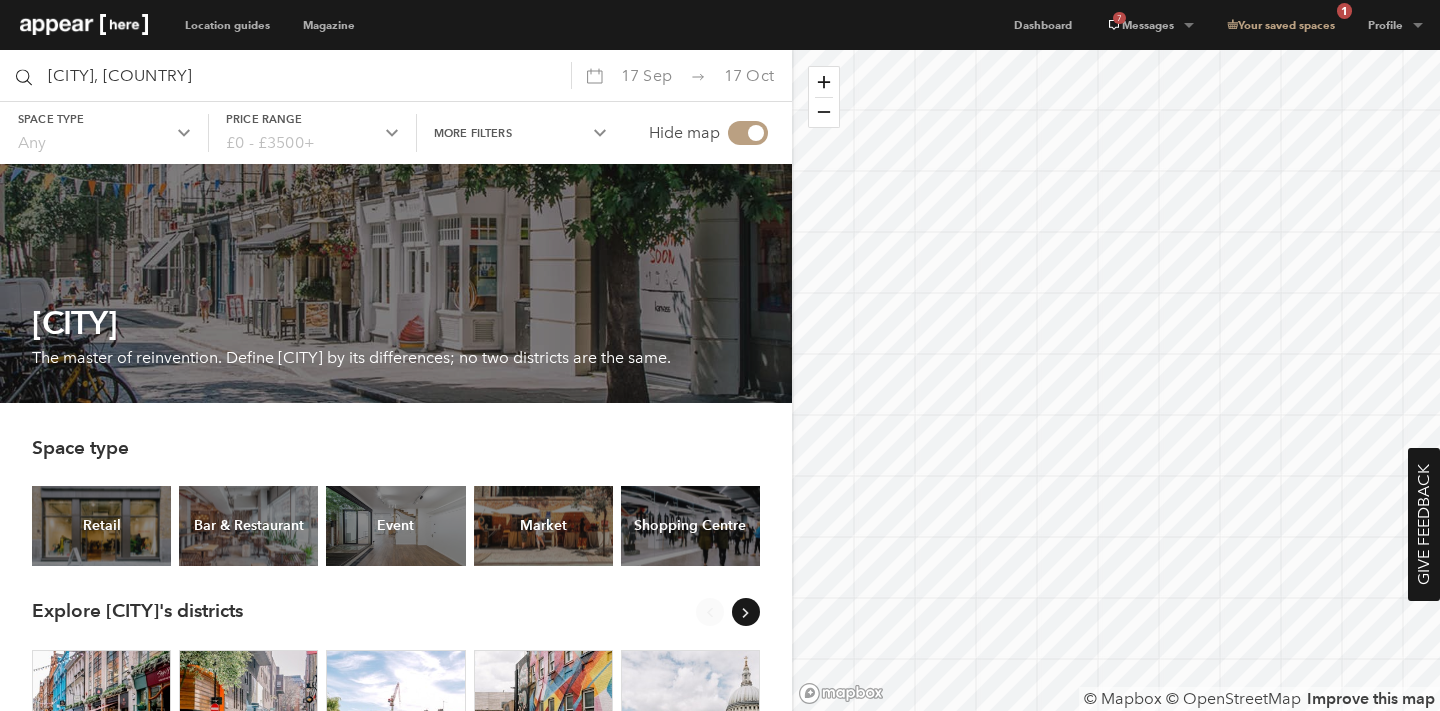 click on "17 Oct" at bounding box center [646, 75] 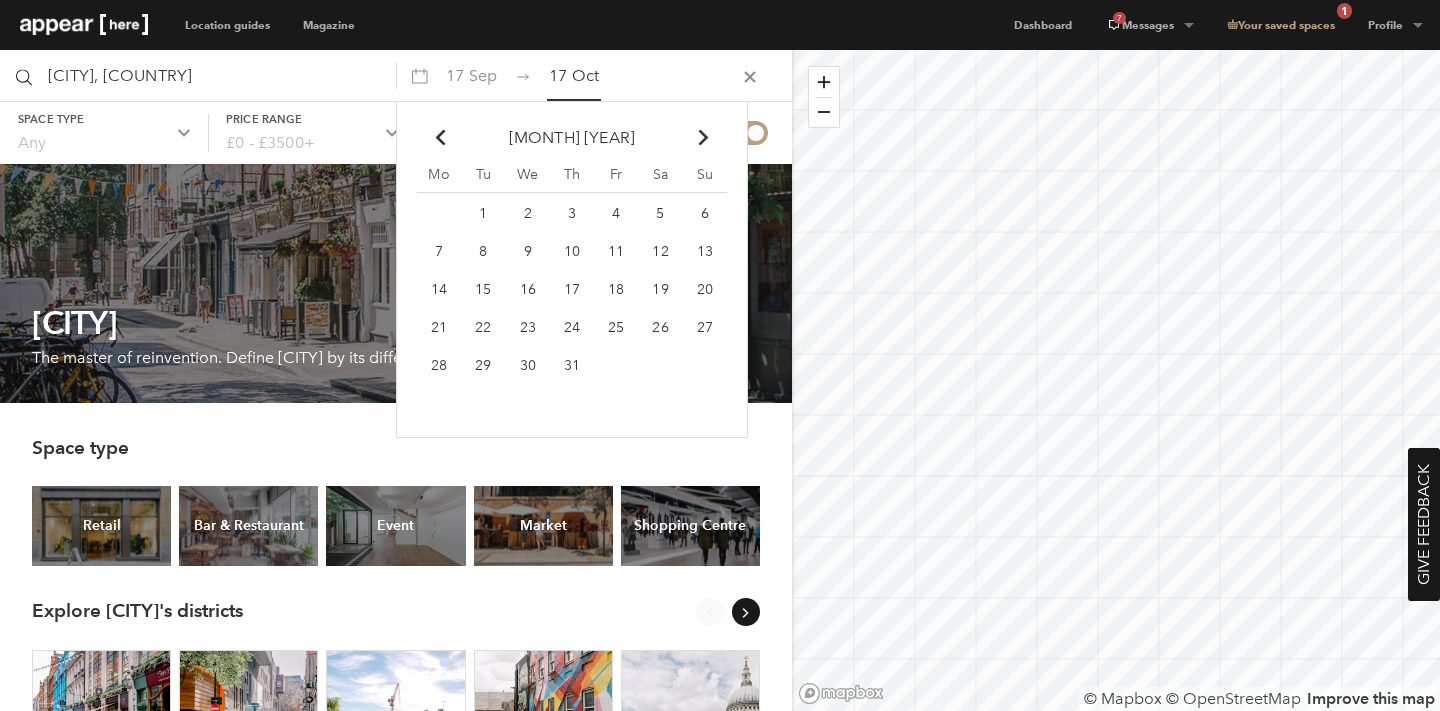 click at bounding box center (703, 138) 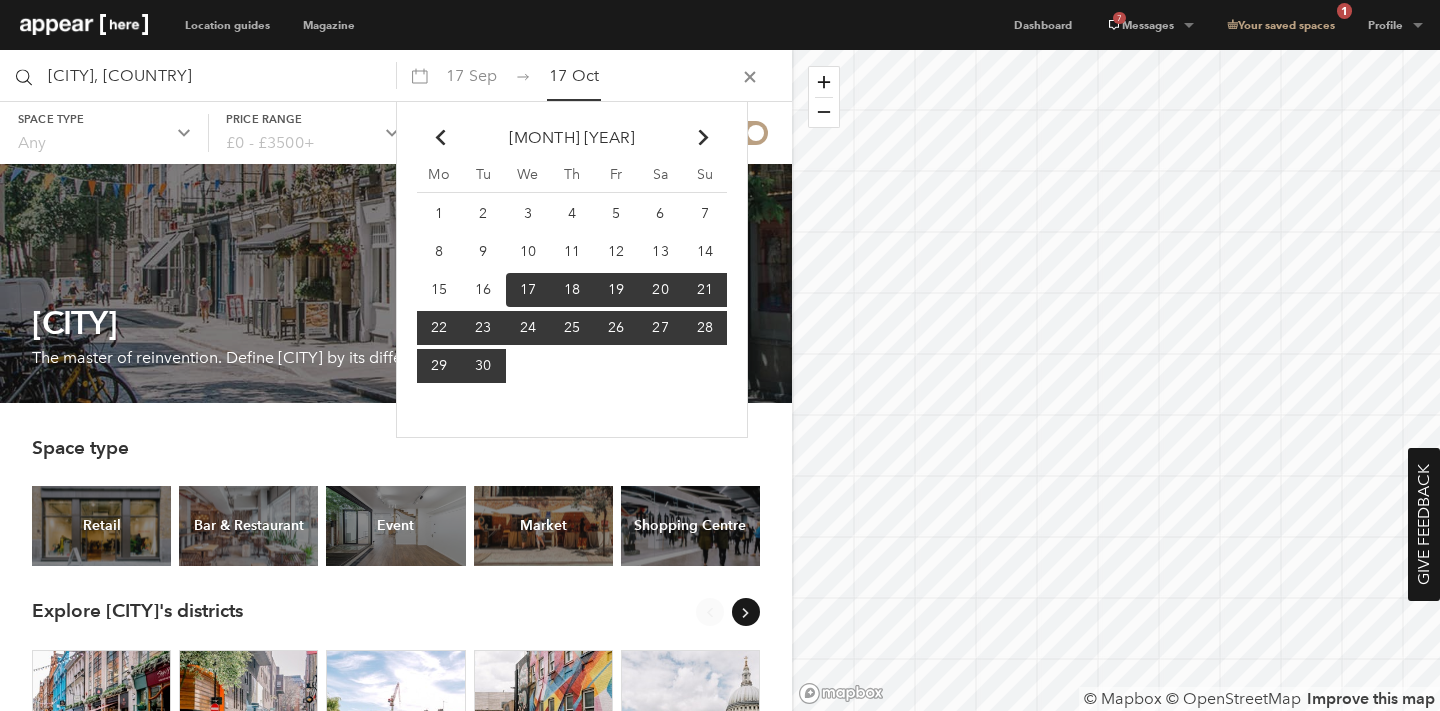 click on "22" at bounding box center (528, 289) 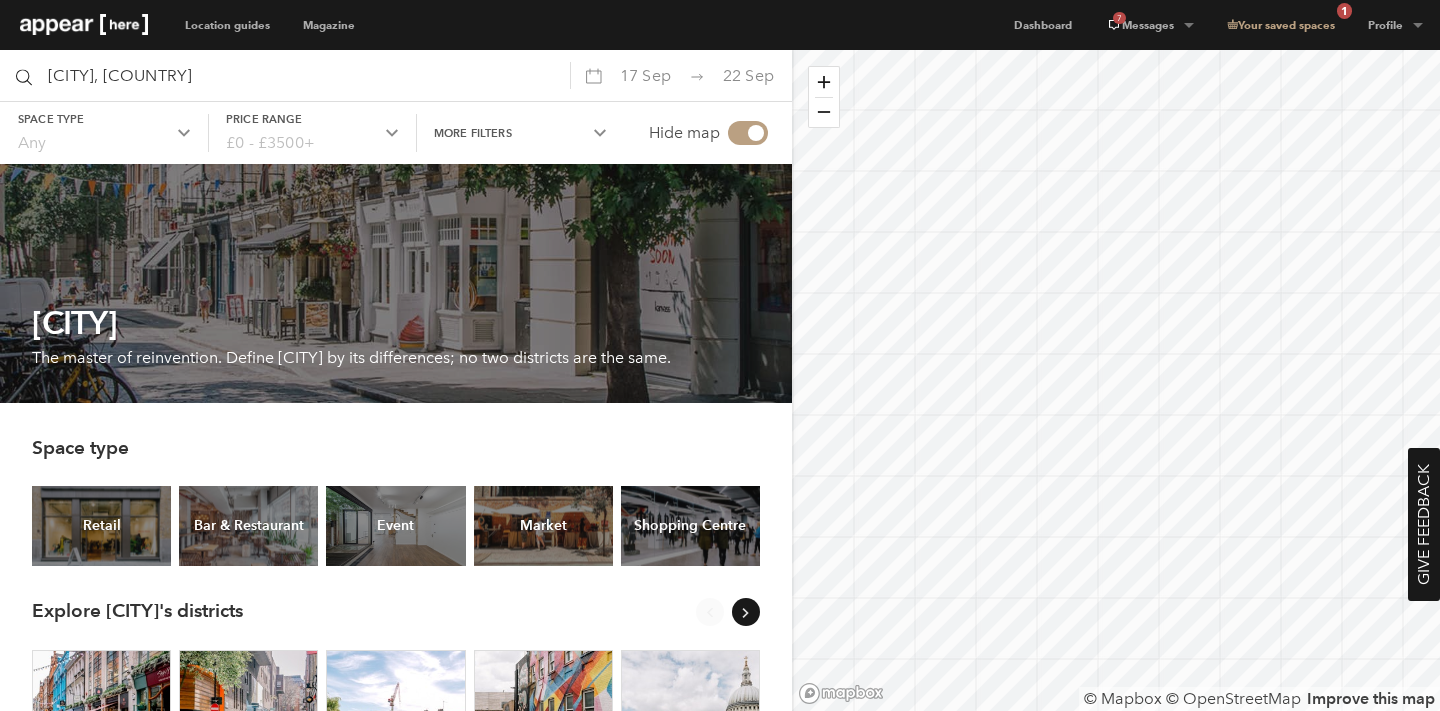 click on "£0 - £3500+" at bounding box center (270, 142) 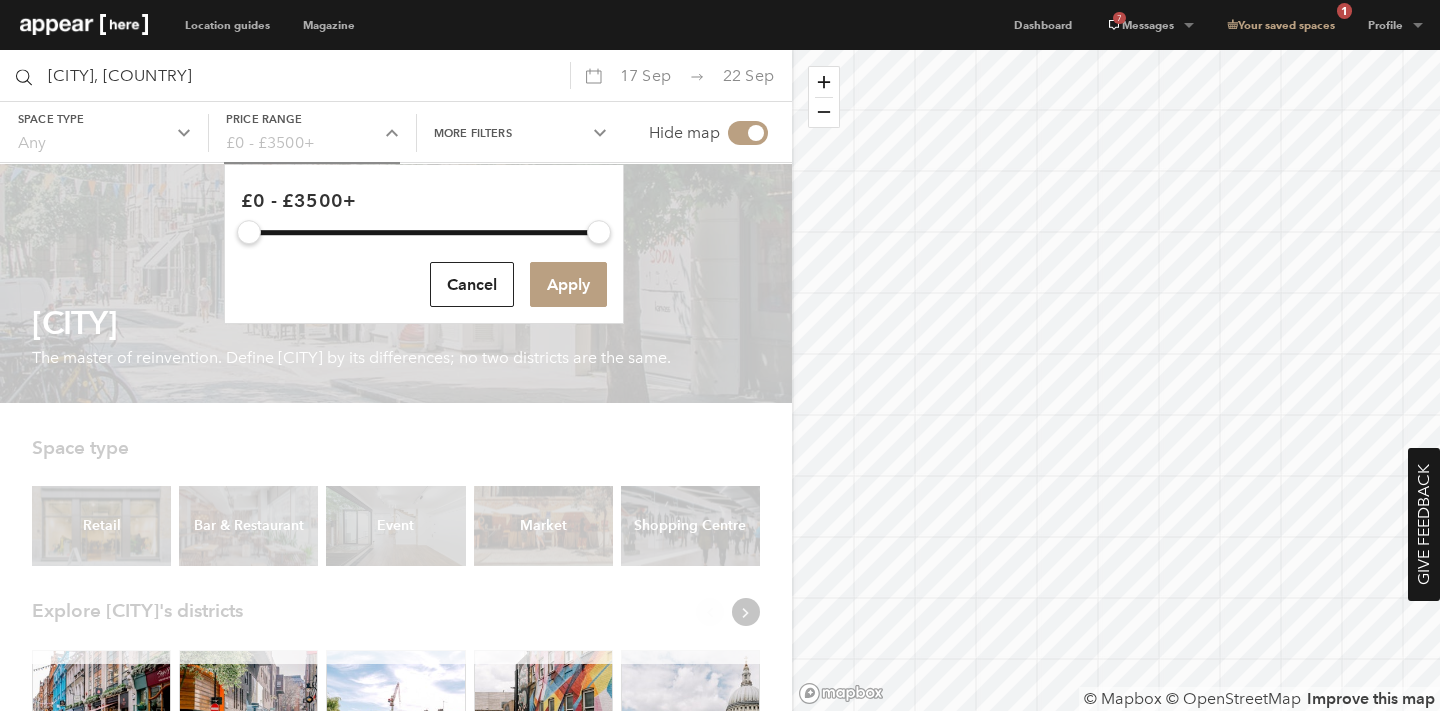 click on "Space type   Any" at bounding box center [104, 133] 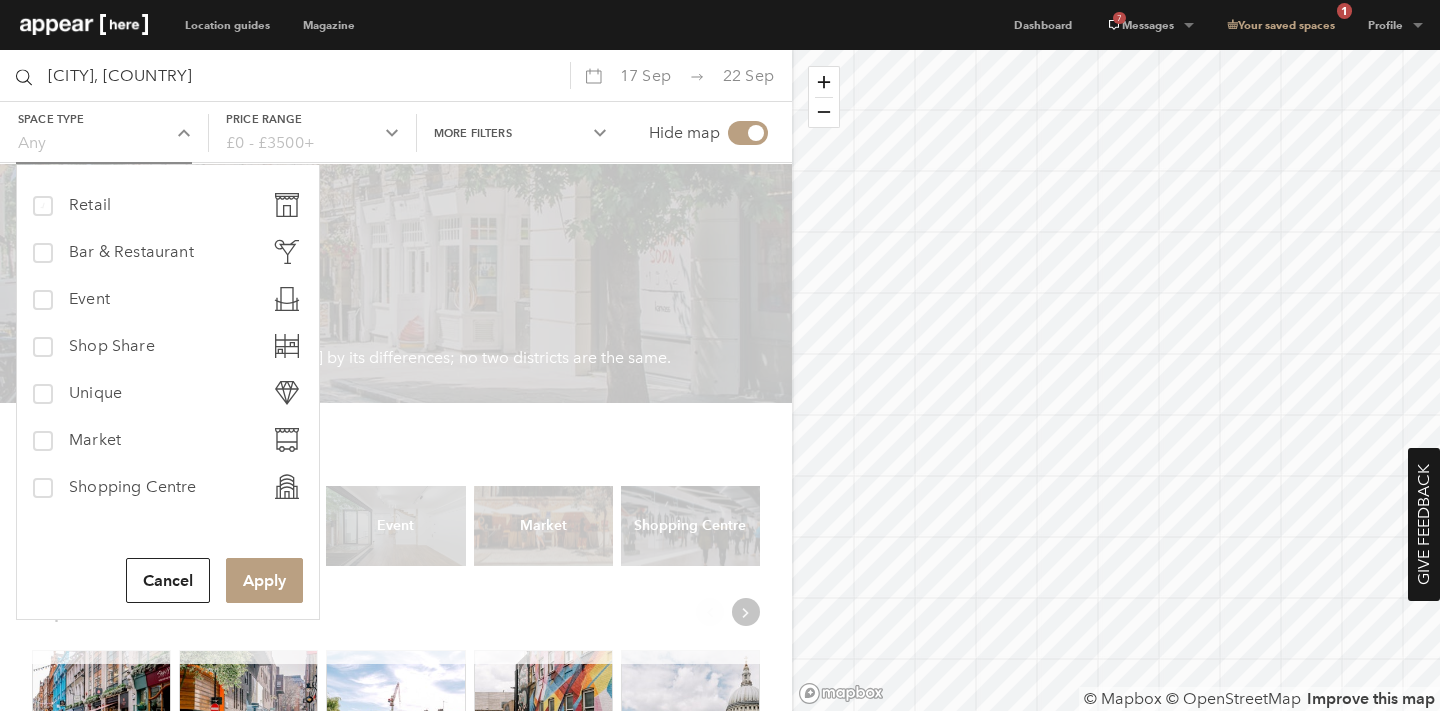 click at bounding box center (207, 205) 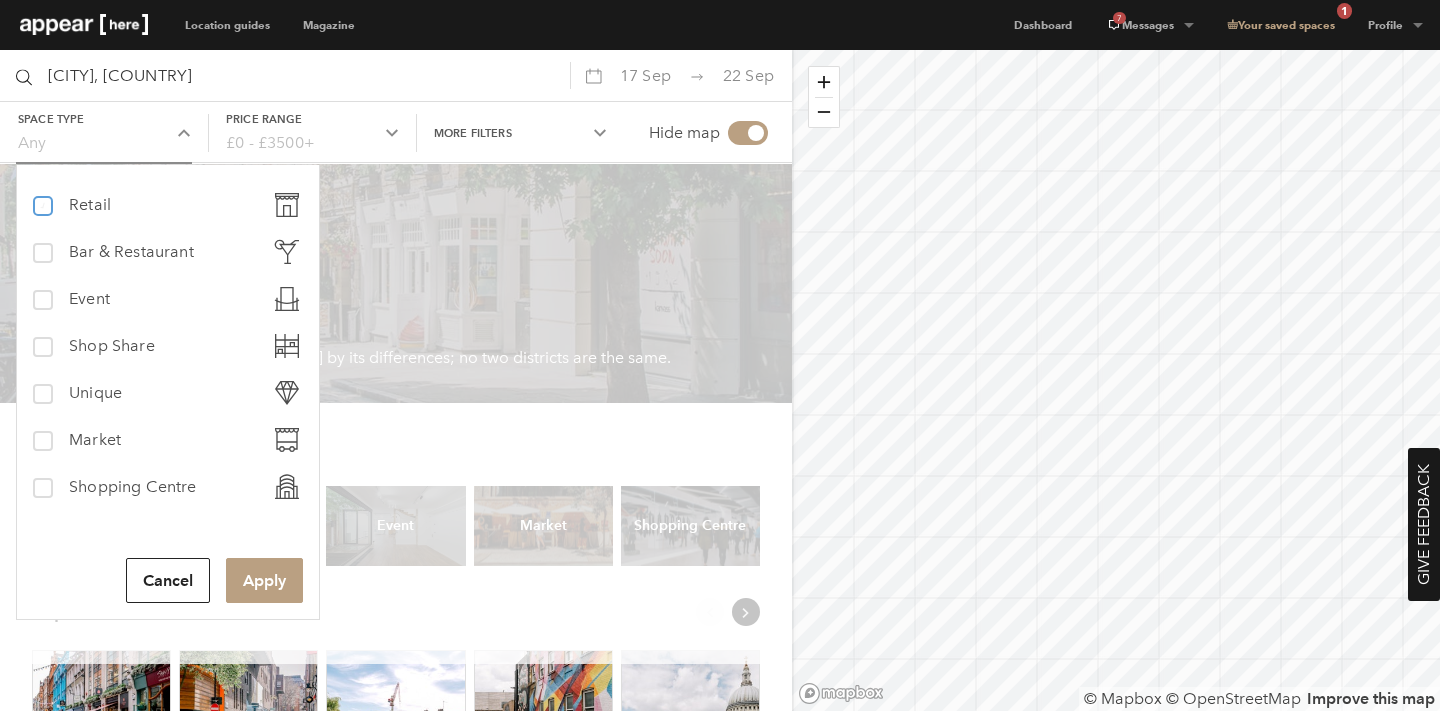 click on "retail Retail" at bounding box center [41, 197] 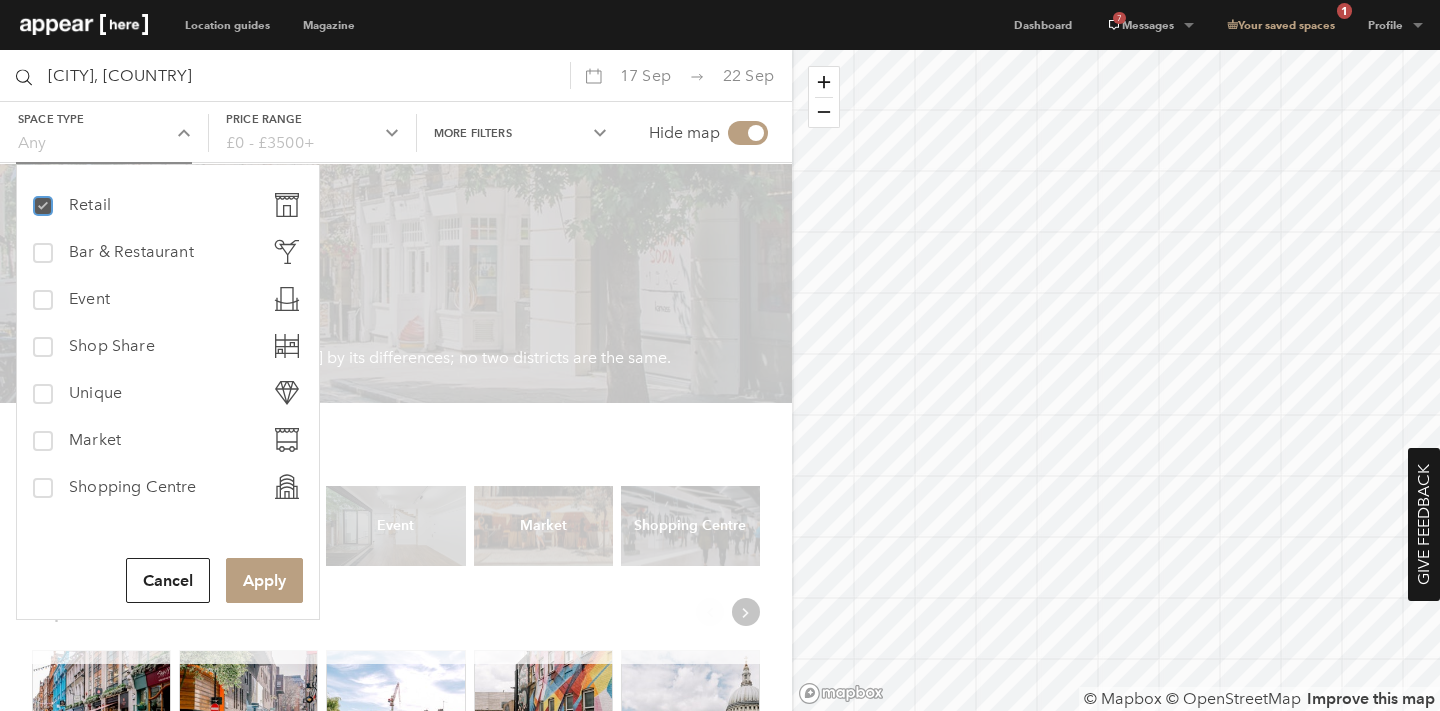 checkbox on "true" 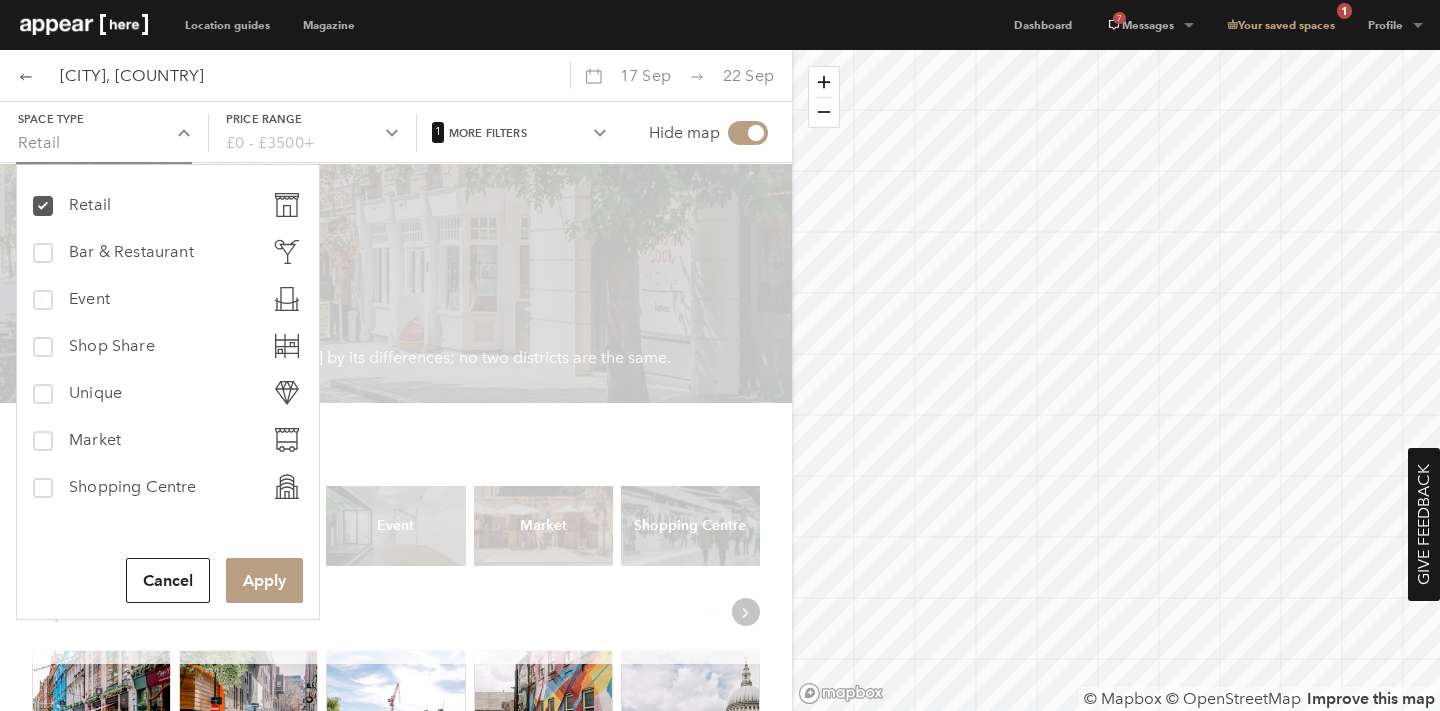 click on "Event" at bounding box center [89, 299] 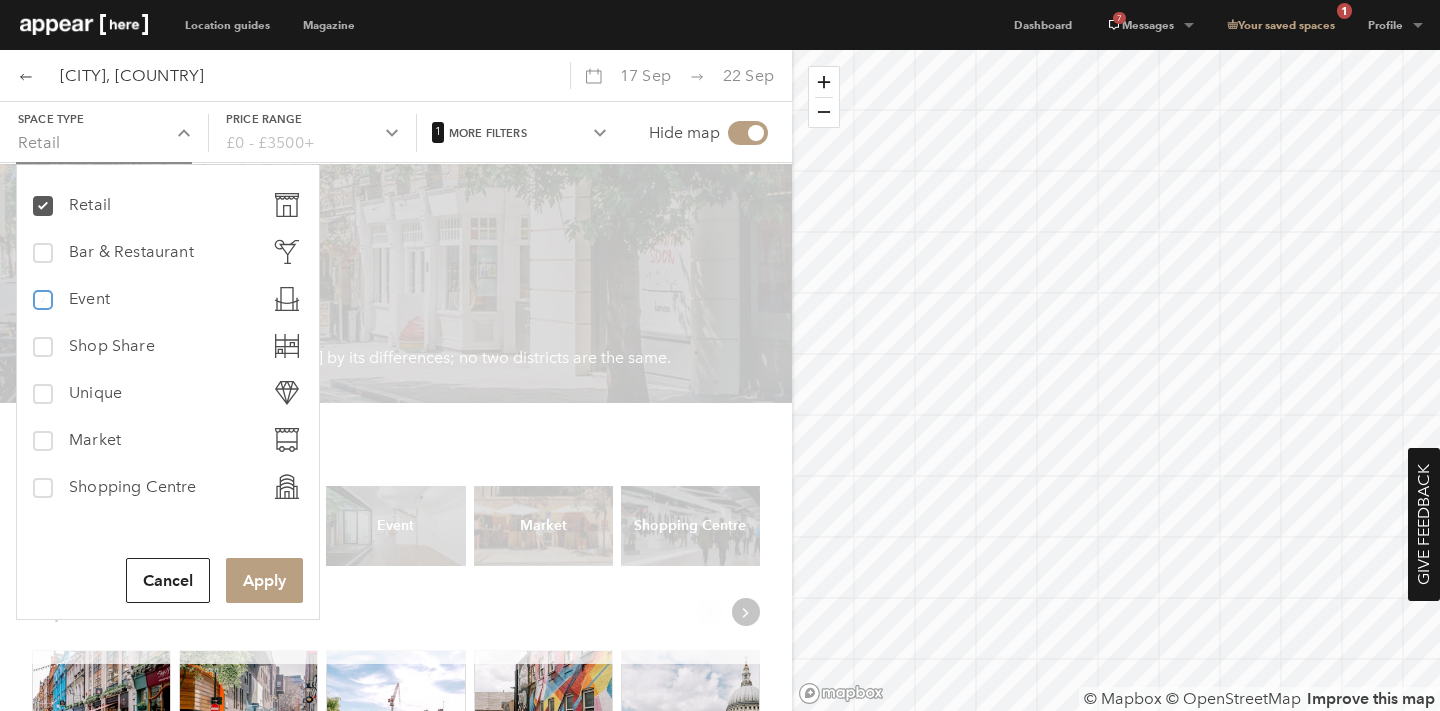 click on "event Event" at bounding box center [41, 291] 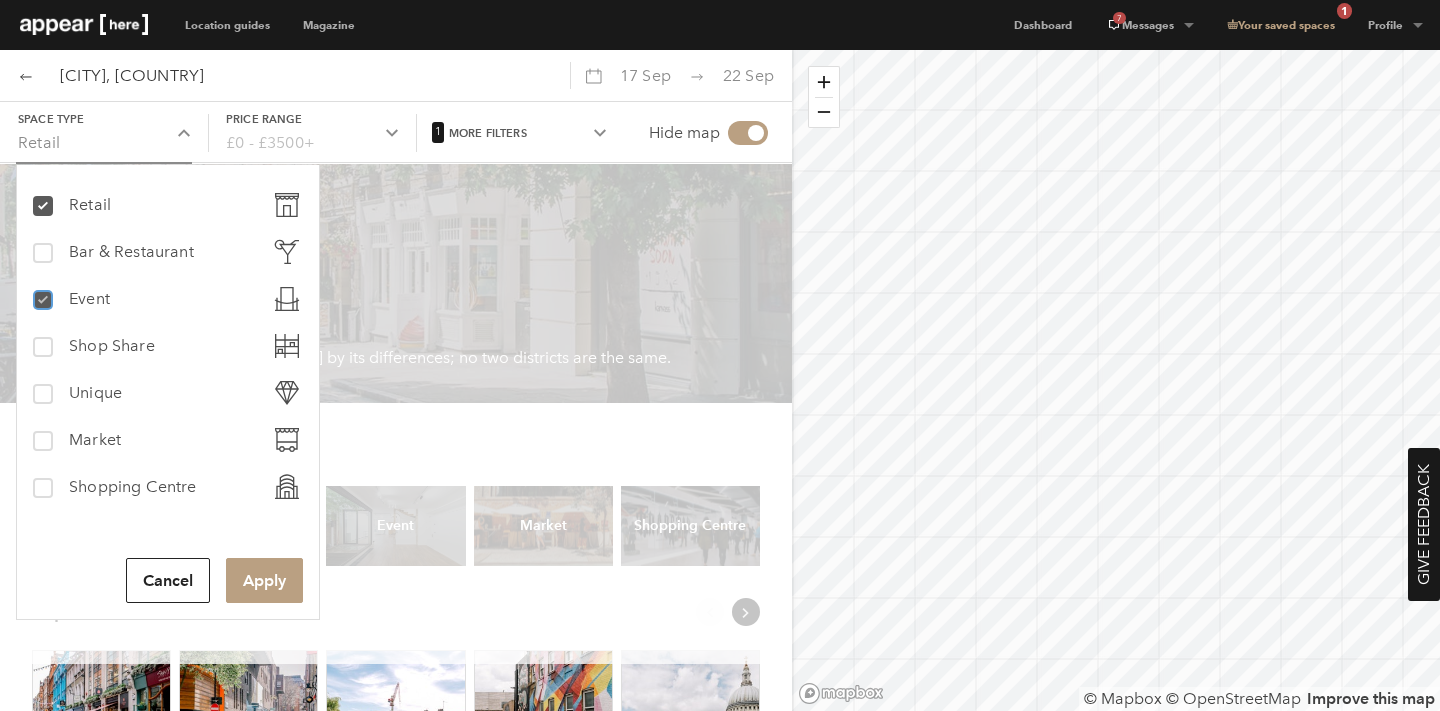 checkbox on "true" 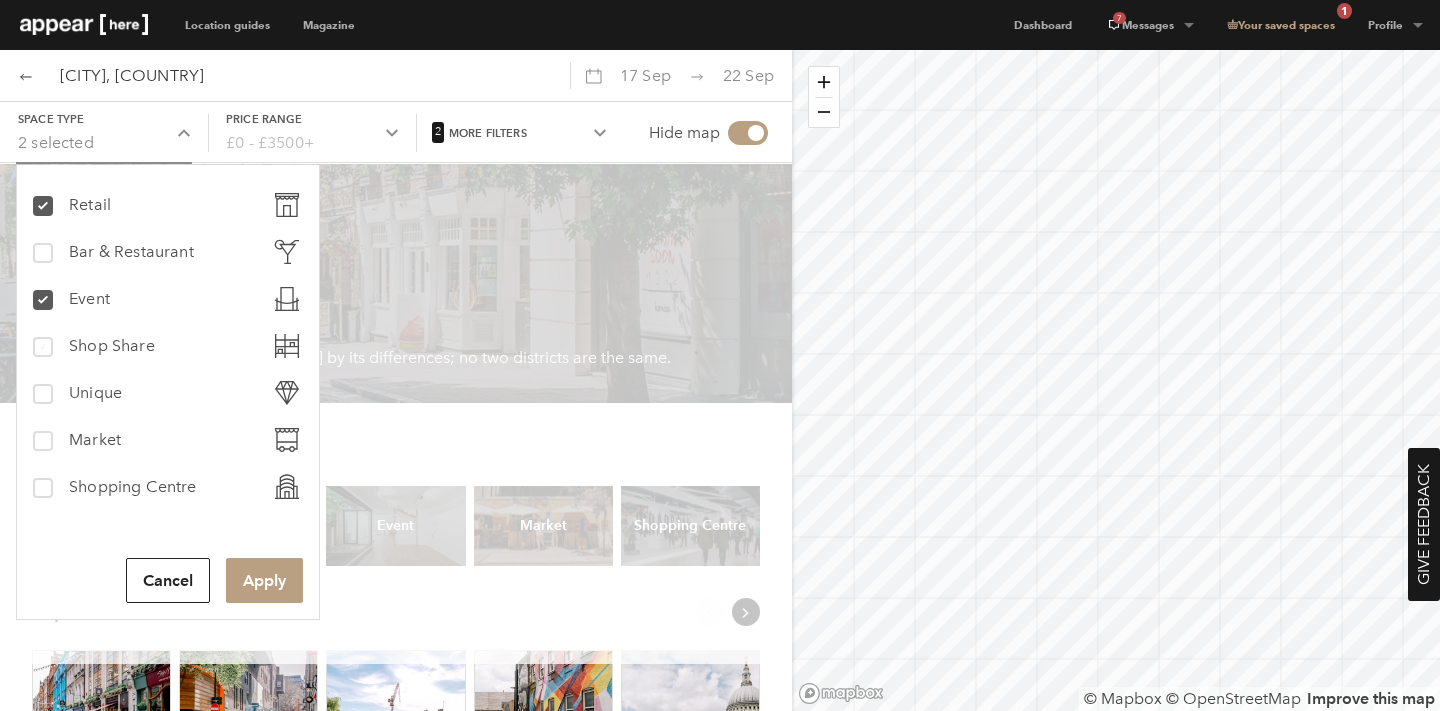 click on "Shop Share" at bounding box center (112, 346) 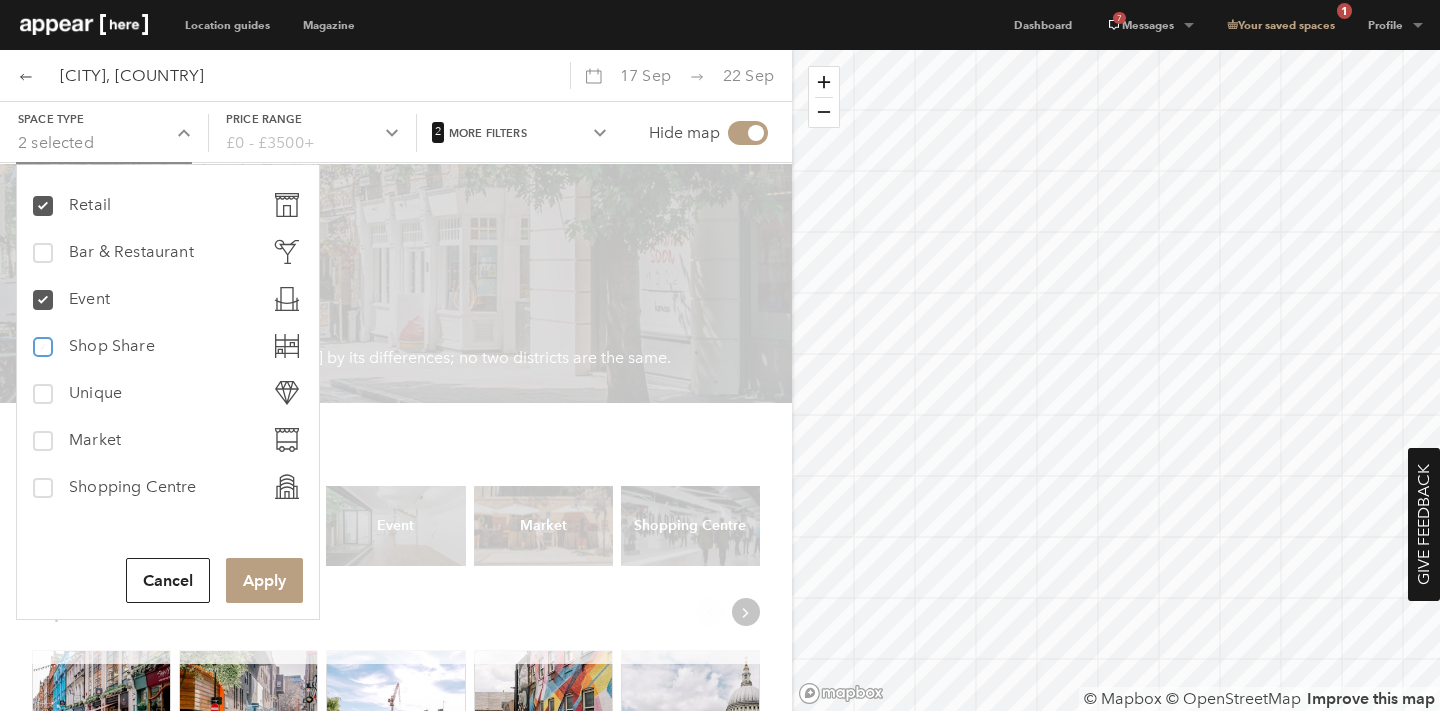 click on "shop-share Shop Share" at bounding box center (41, 338) 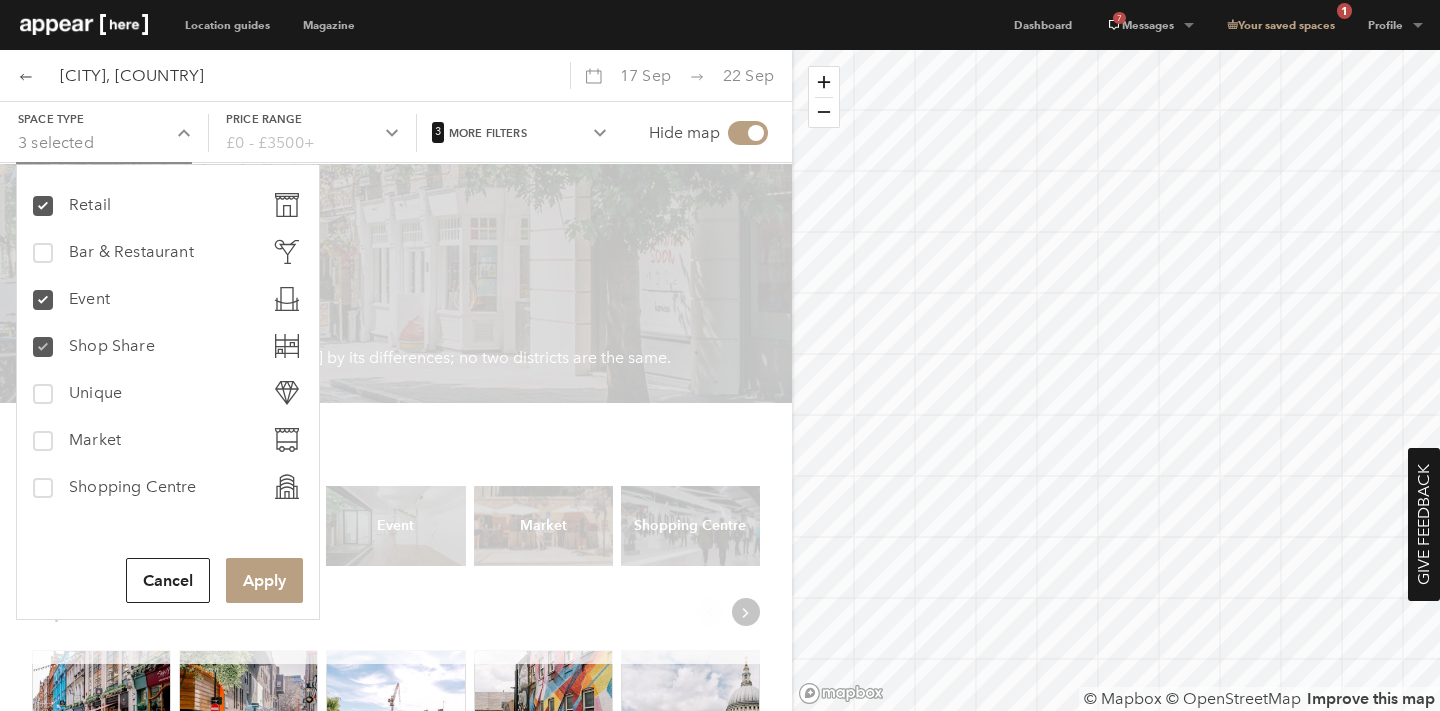 click on "Shop Share" at bounding box center [112, 346] 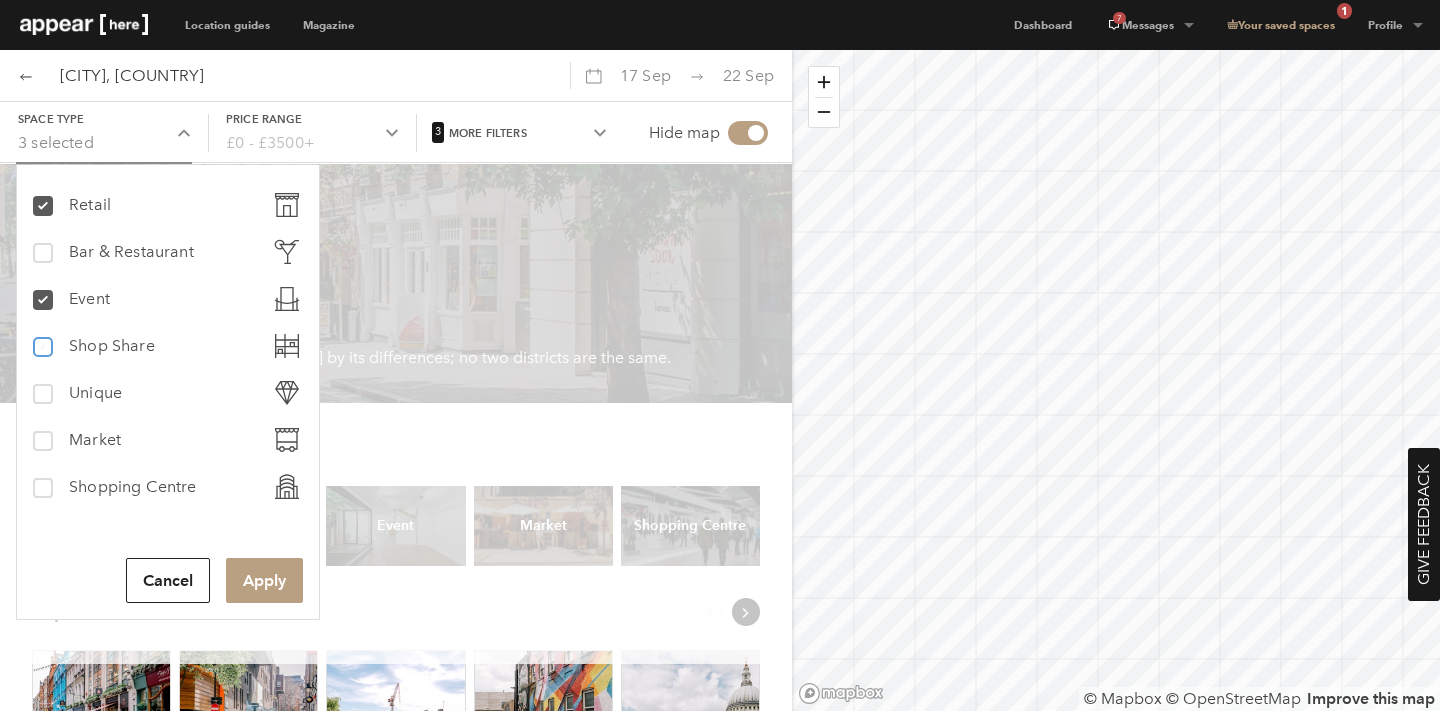 checkbox on "false" 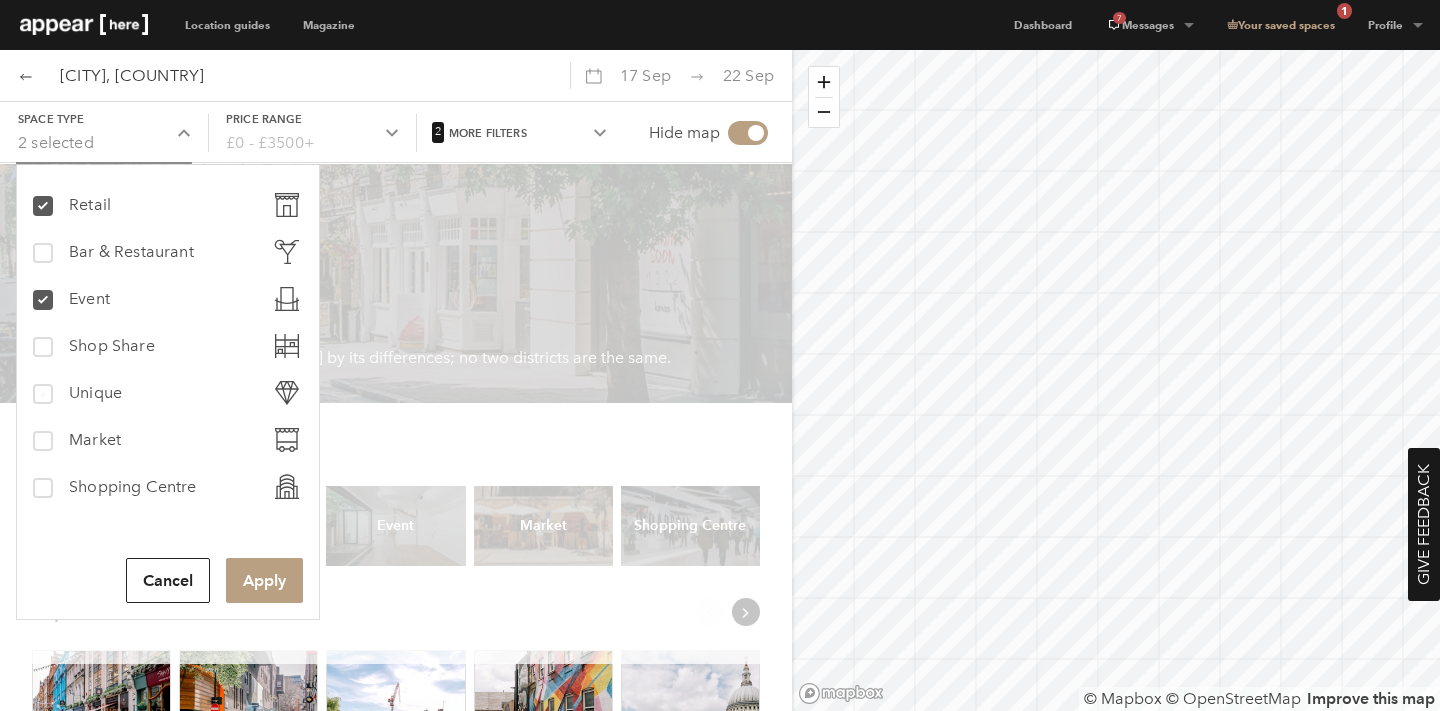 click on "Unique" at bounding box center (95, 393) 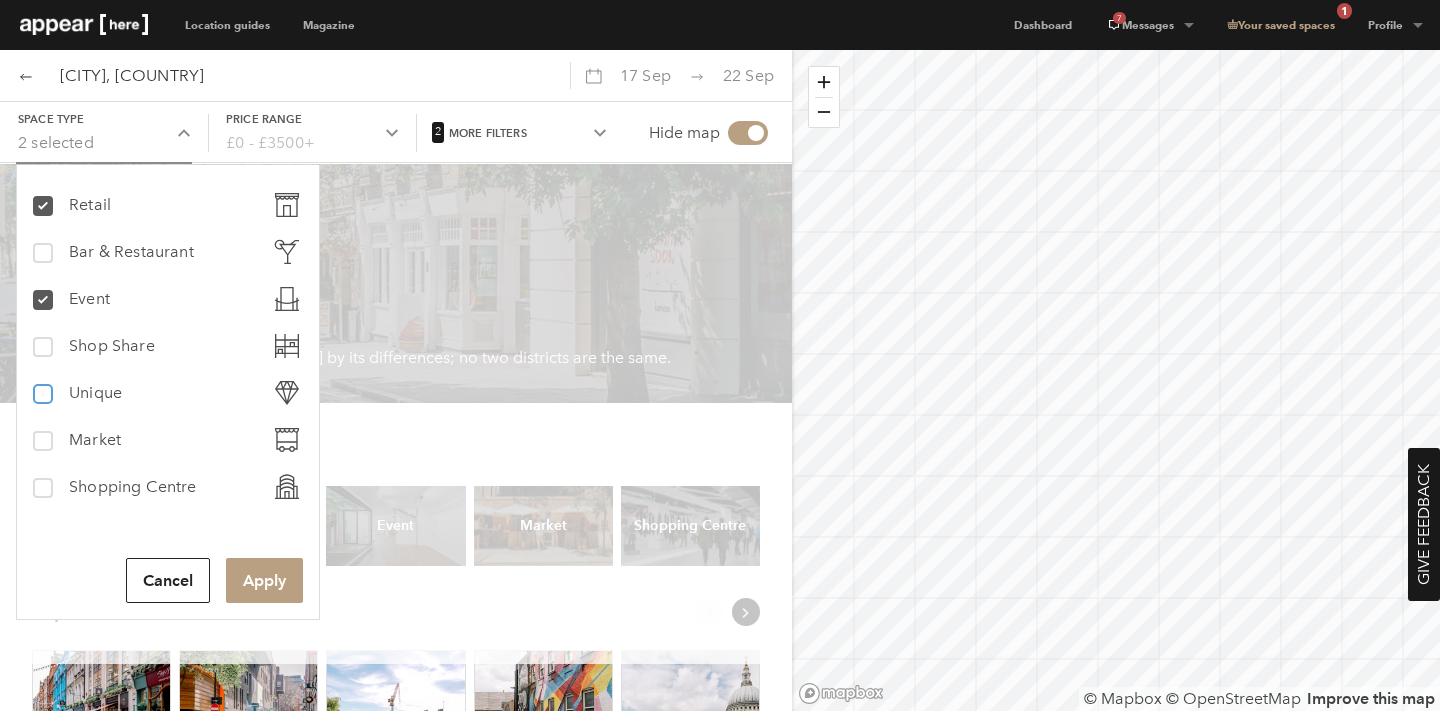 click on "unique Unique" at bounding box center (41, 385) 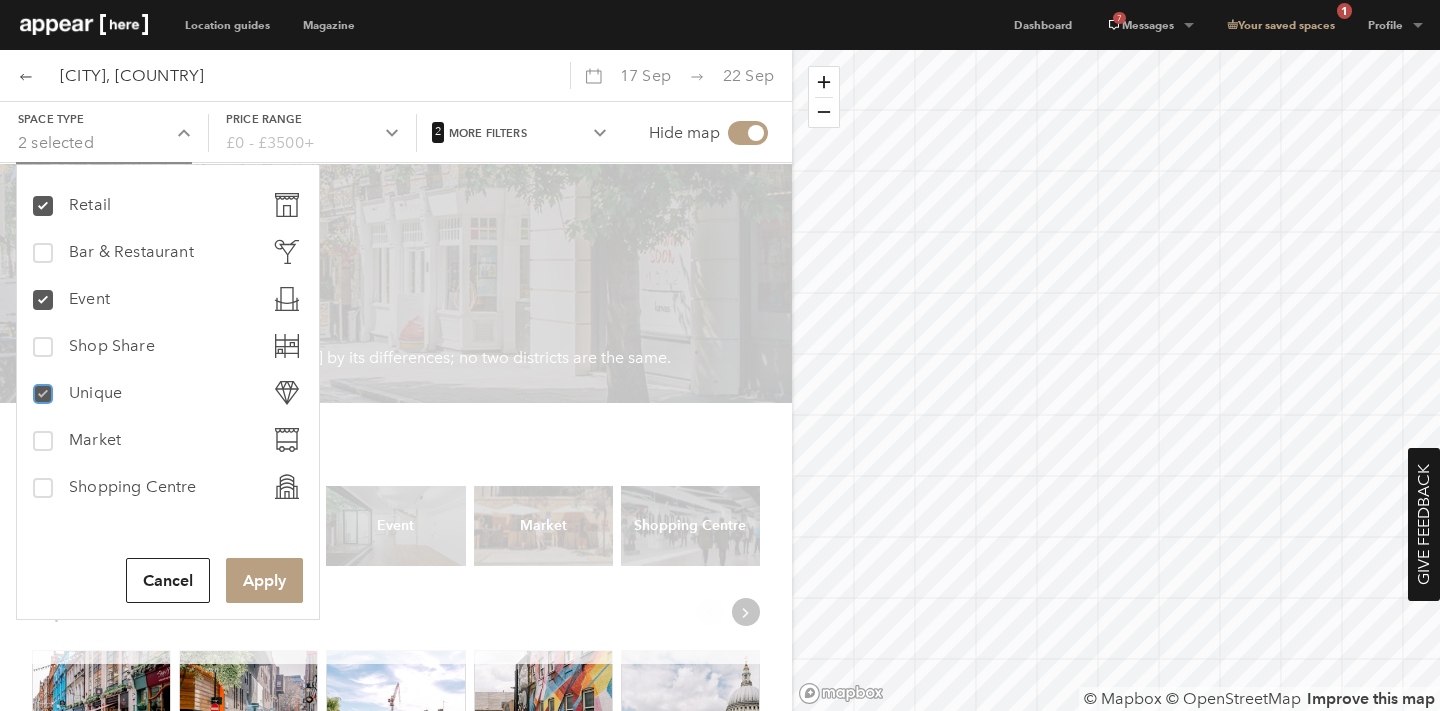 checkbox on "true" 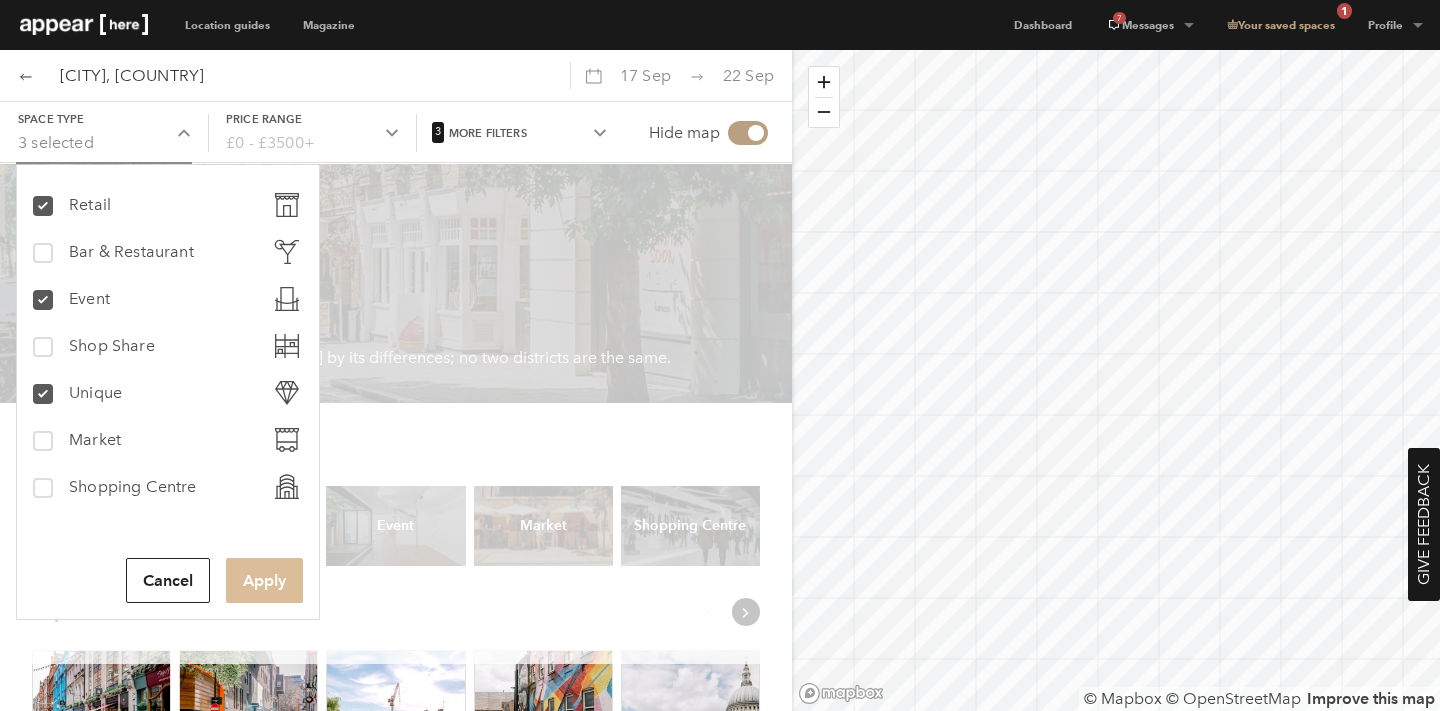 click on "Apply" at bounding box center (264, 580) 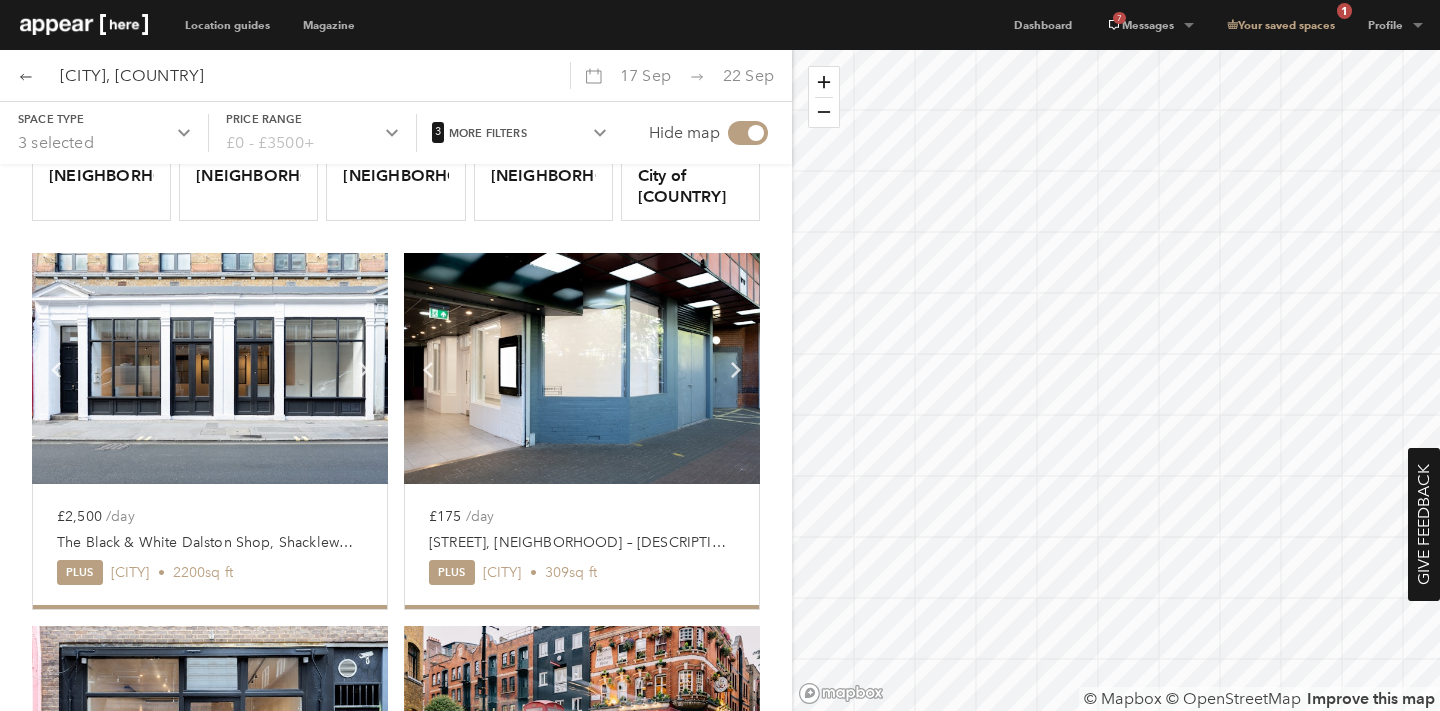 scroll, scrollTop: 484, scrollLeft: 0, axis: vertical 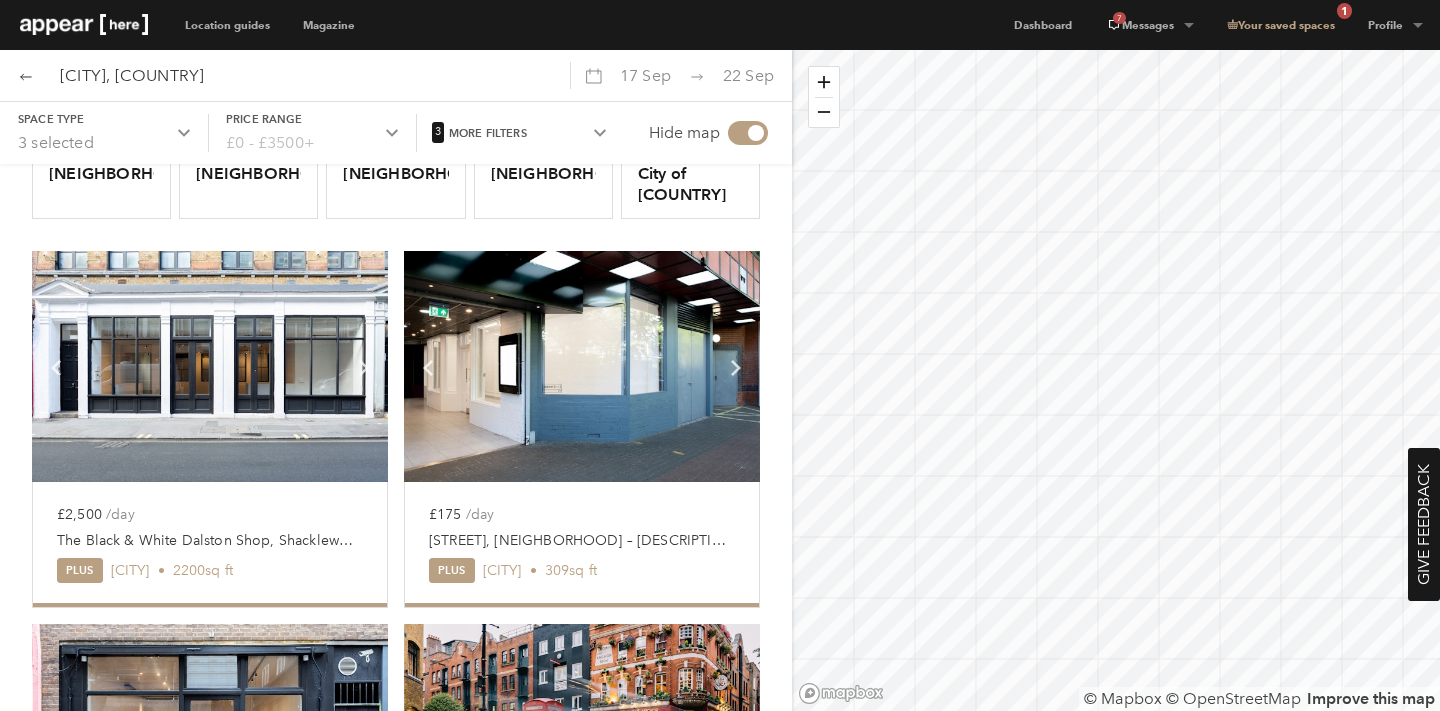 click on "£2,500   /day The Black & White Soho Shop, Greek Street Plus London • 2200  sq ft" at bounding box center [210, 544] 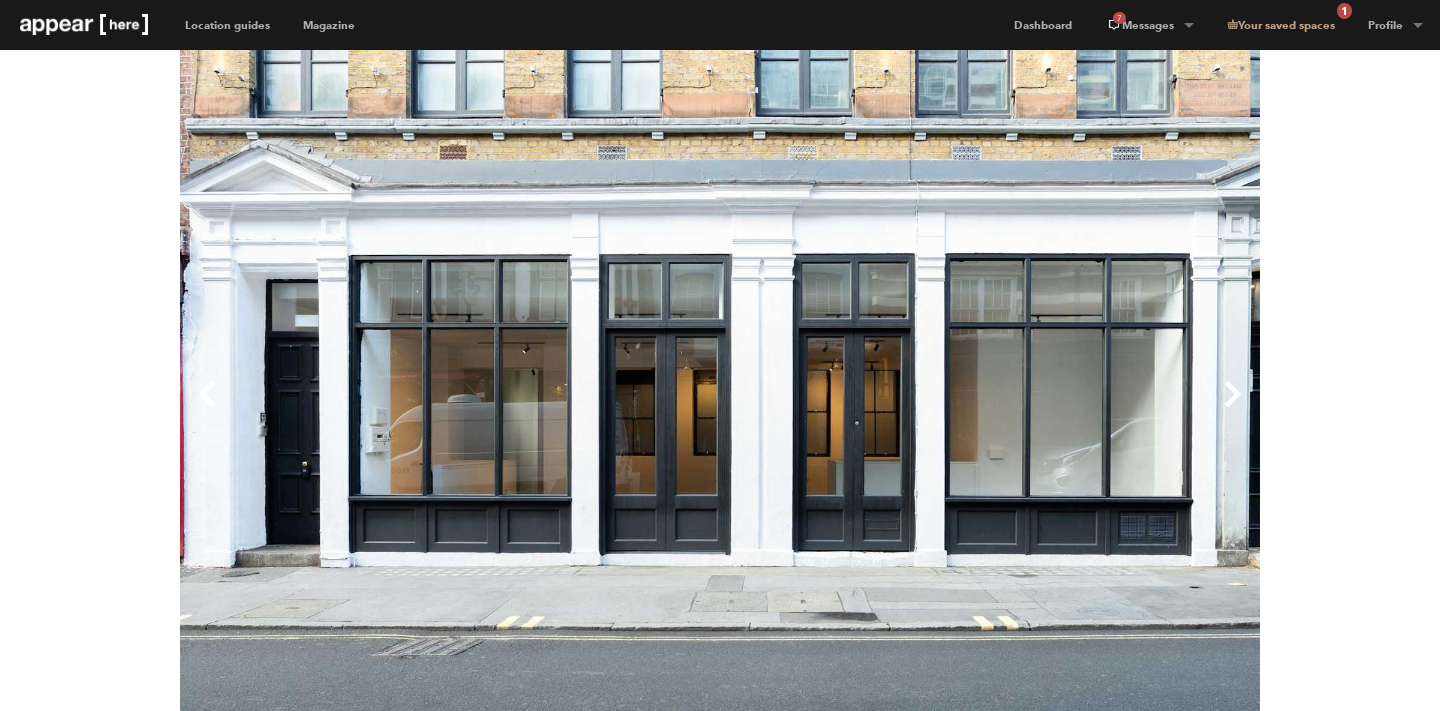 scroll, scrollTop: 0, scrollLeft: 0, axis: both 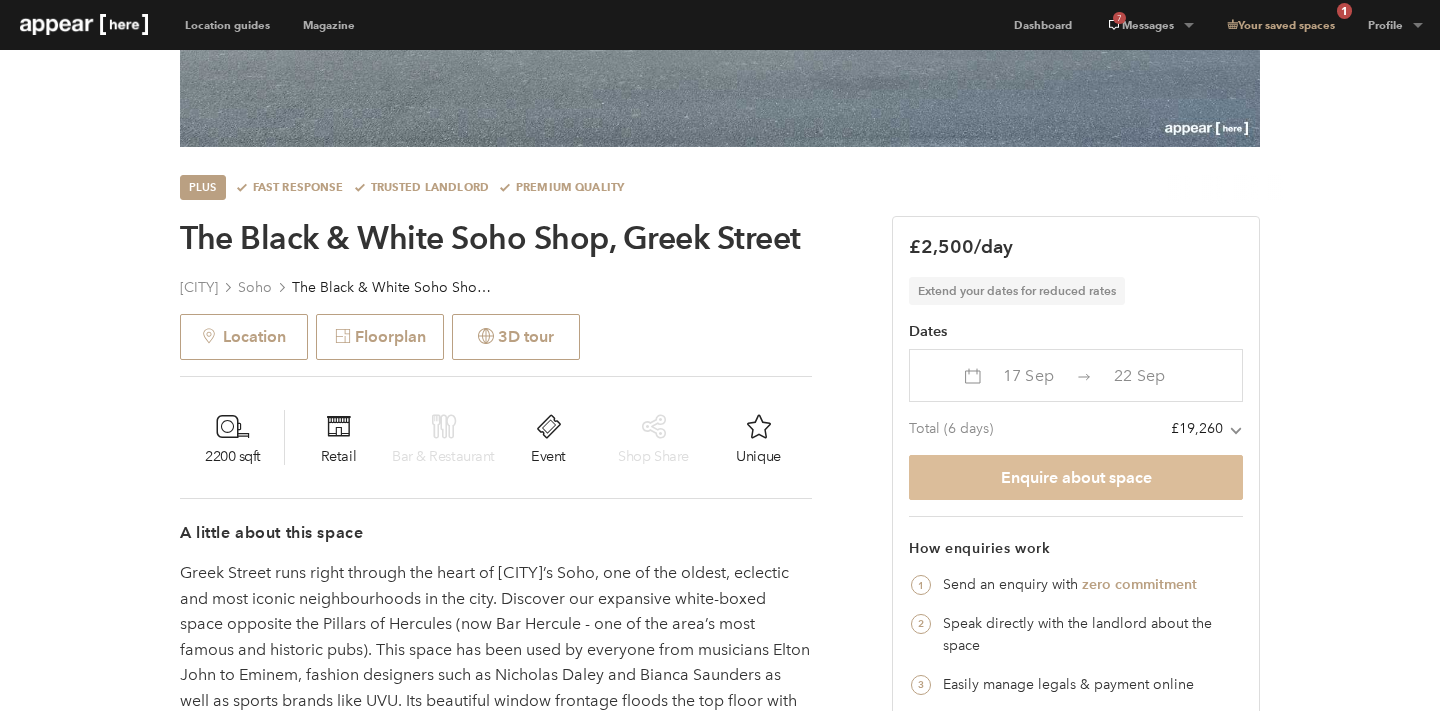click on "Enquire about space" at bounding box center (1076, 477) 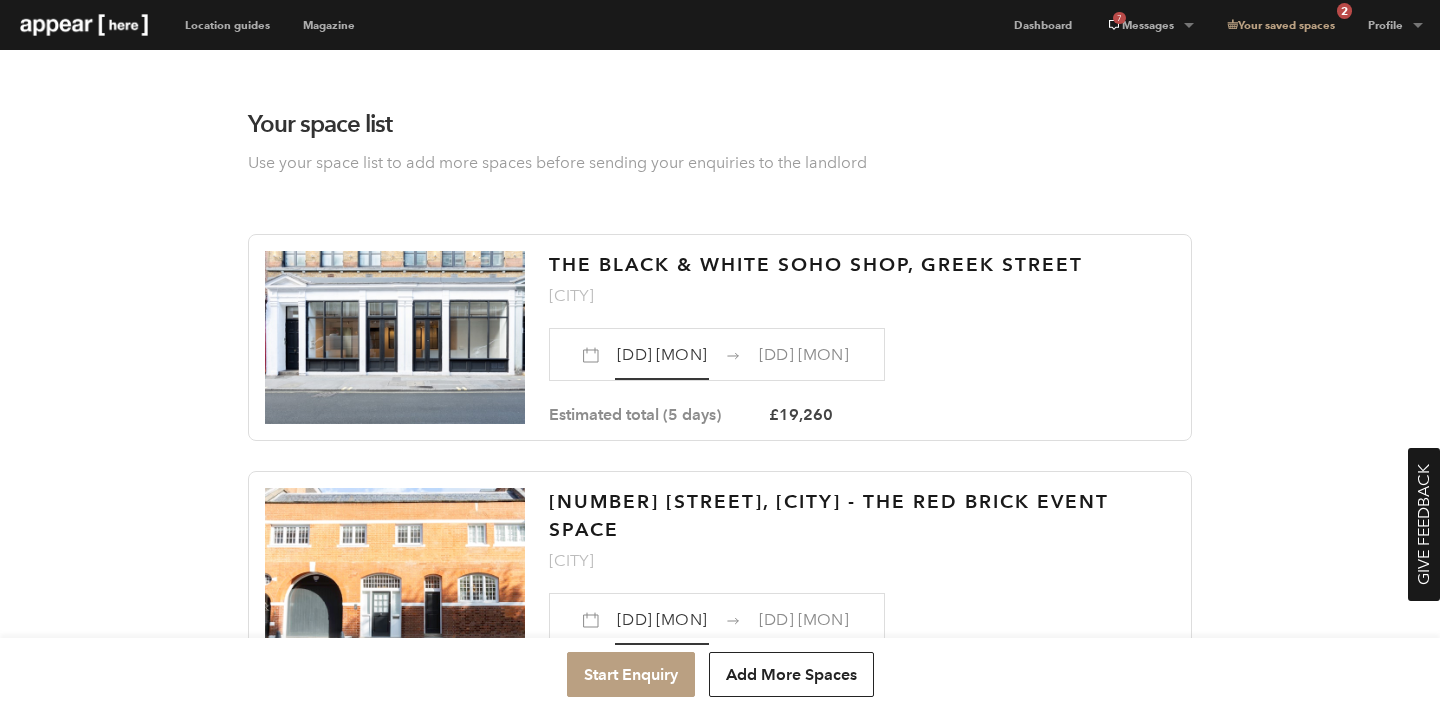 scroll, scrollTop: 0, scrollLeft: 0, axis: both 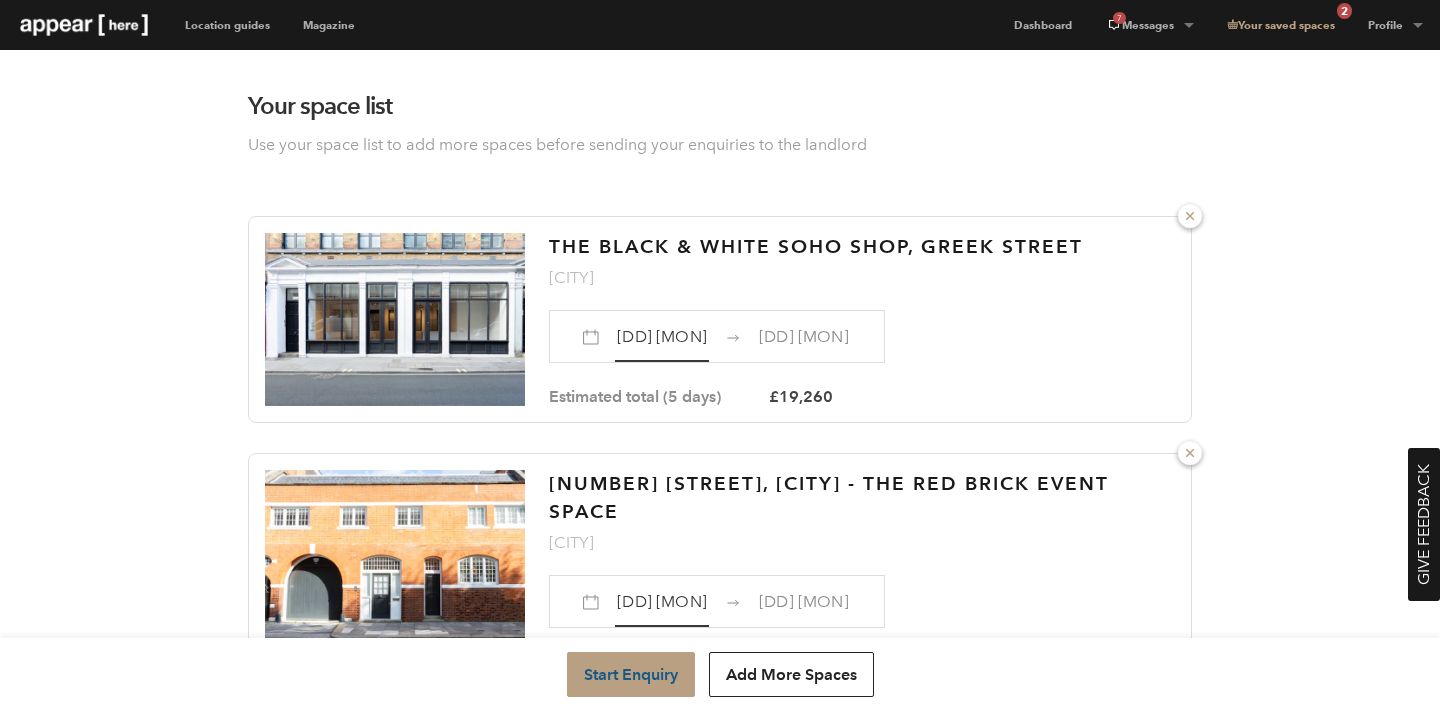 click on "Start Enquiry" at bounding box center [631, 674] 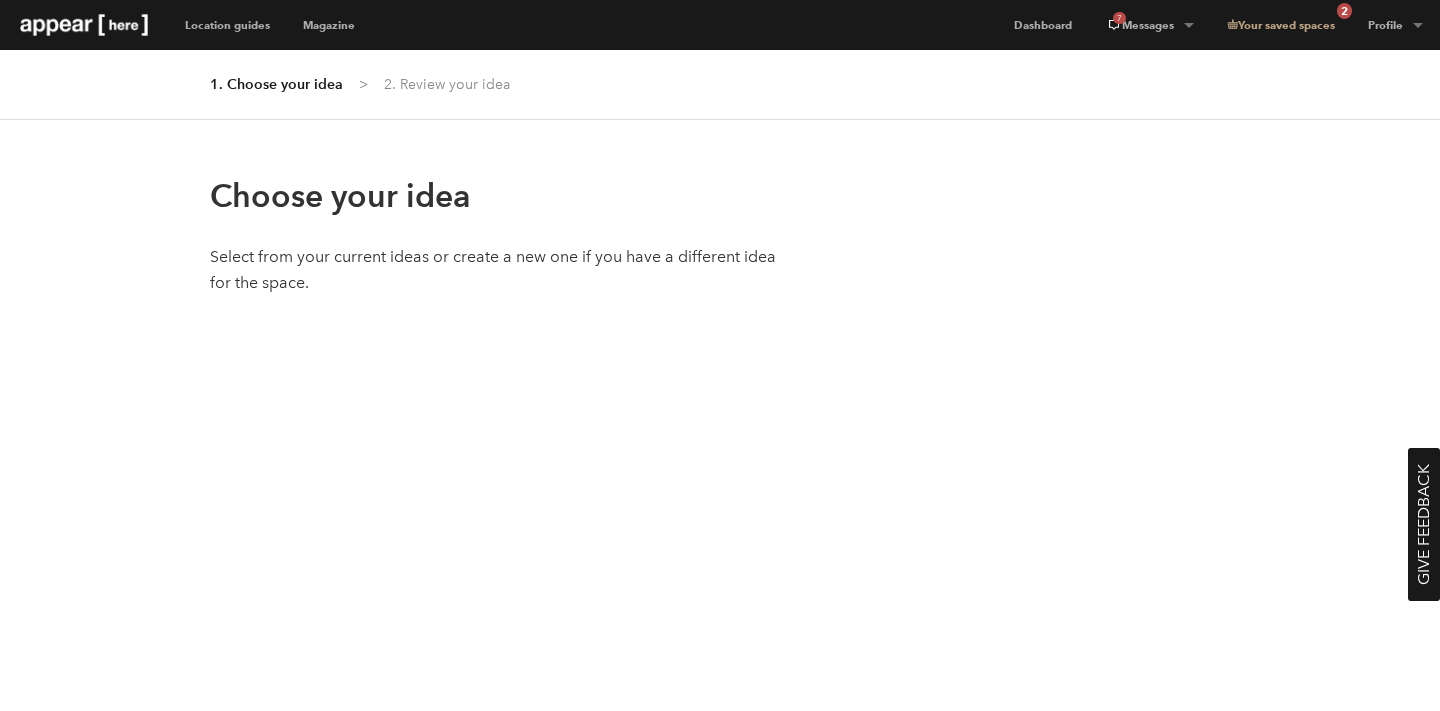 scroll, scrollTop: 0, scrollLeft: 0, axis: both 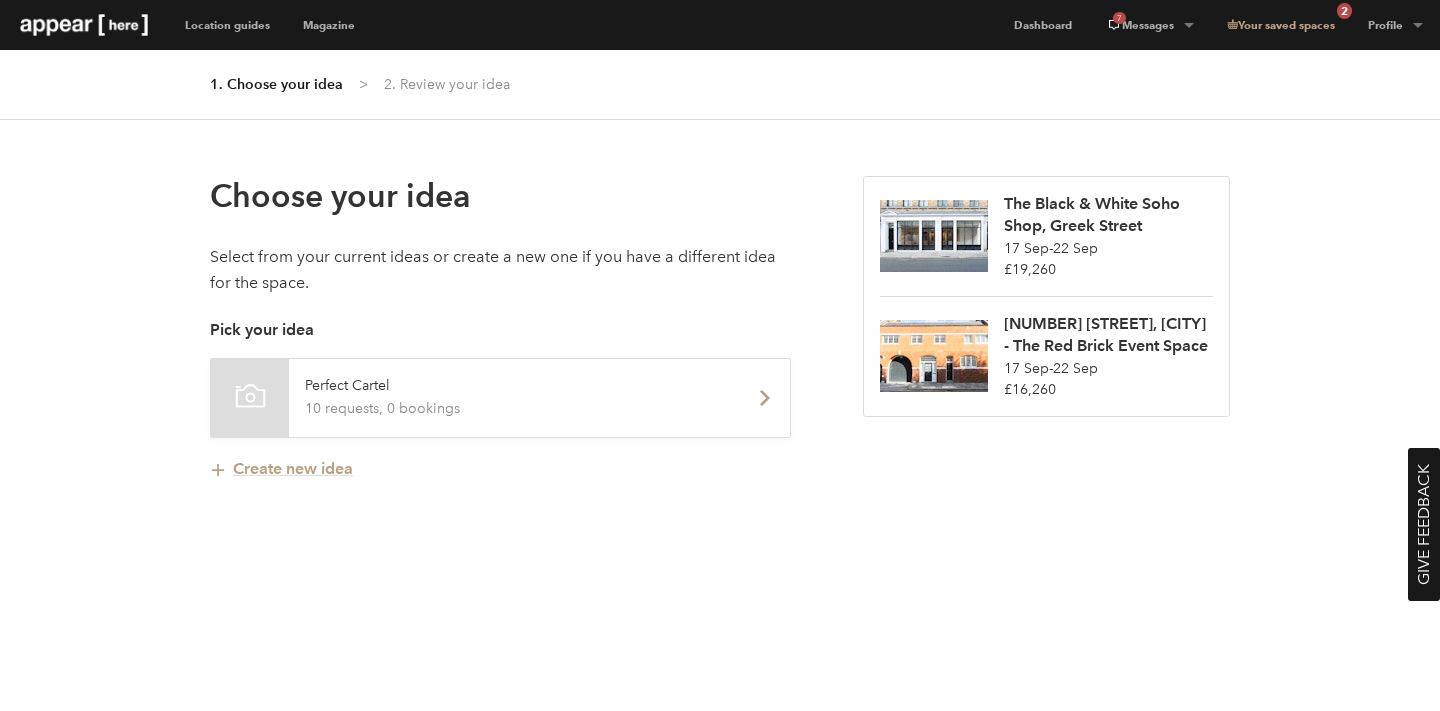 click on "10 requests, 0 bookings" at bounding box center (515, 409) 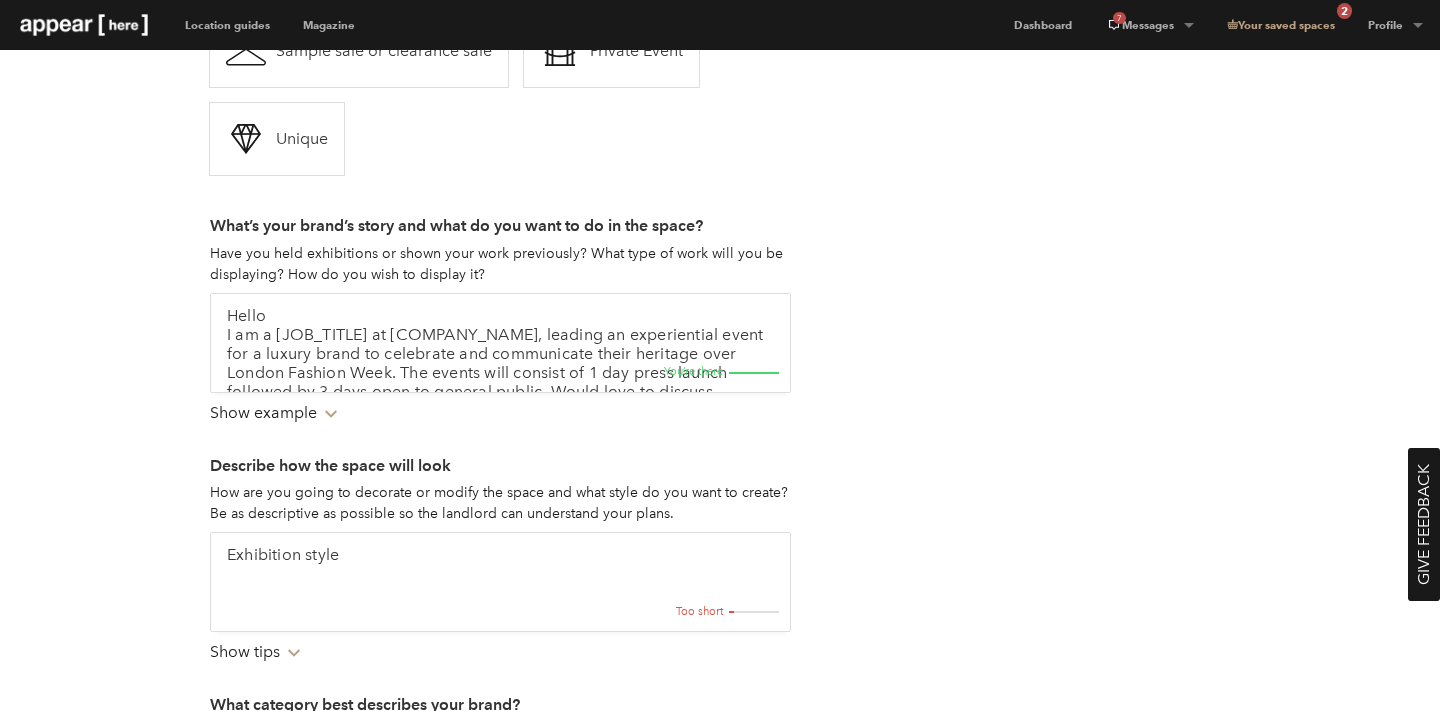 scroll, scrollTop: 741, scrollLeft: 0, axis: vertical 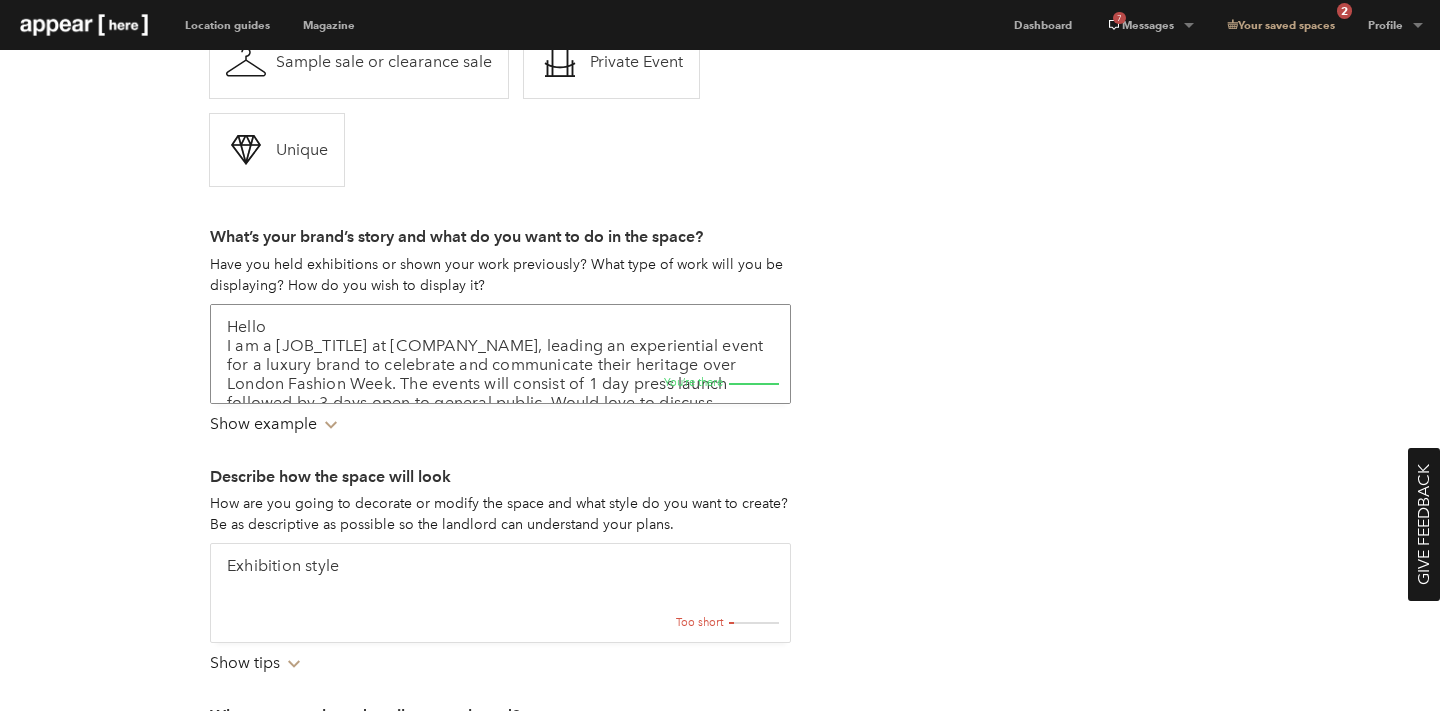 click on "Hello
I am a Producer at Perfect Cartel, leading an experiential event for a luxury brand to celebrate and communicate their heritage over London Fashion Week. The events will consist of 1 day press launch followed by 3 days open to general public. Would love to discuss whether this space is suitable for this type of event - looking forward to hearing from you. Please let me know a suitable time to speak?
Thank you.
Amanda" at bounding box center (500, 354) 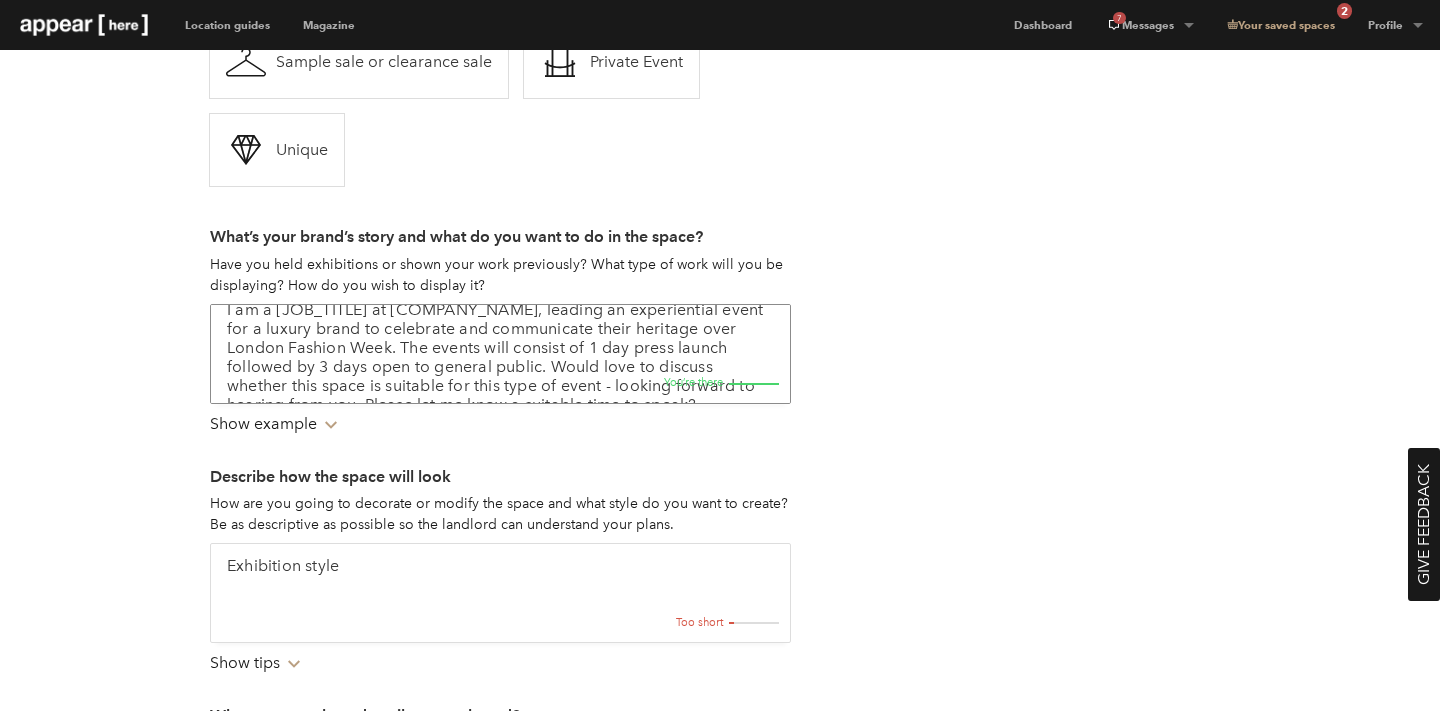 scroll, scrollTop: 24, scrollLeft: 0, axis: vertical 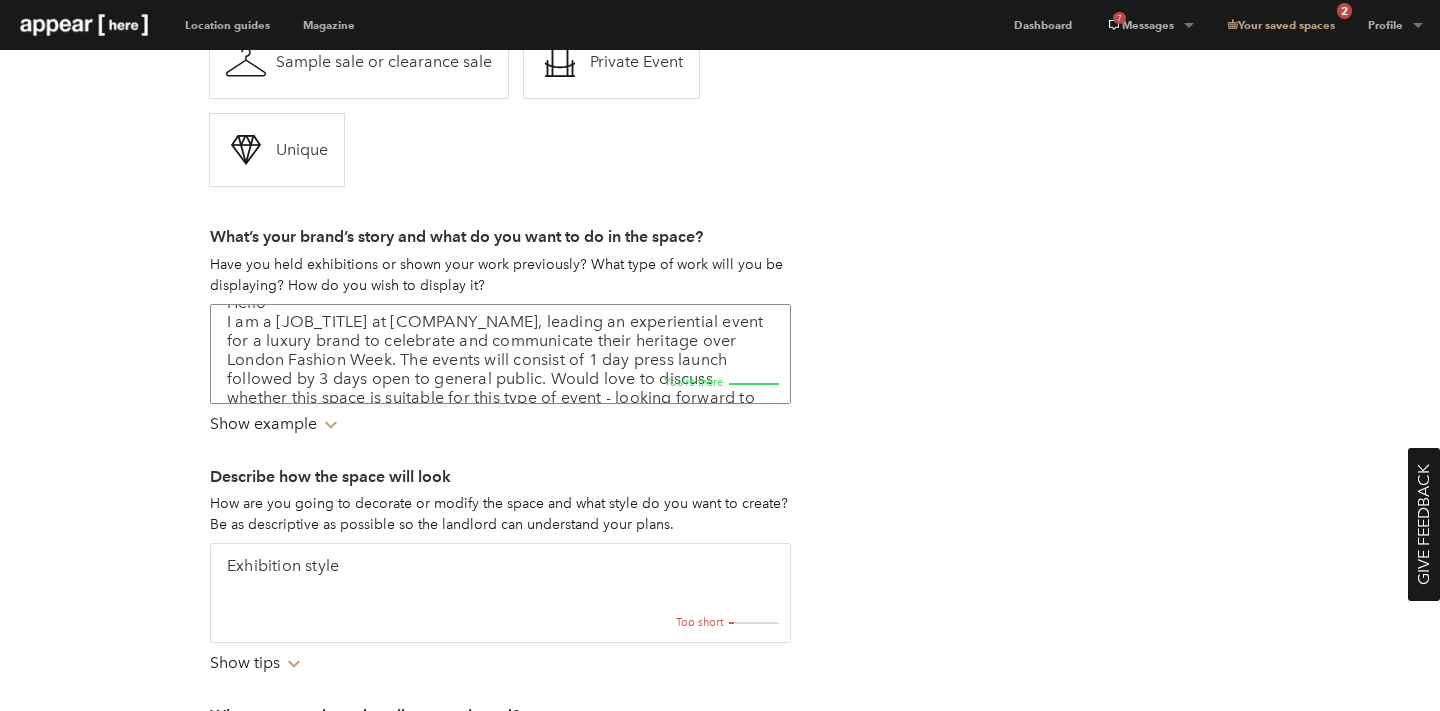 click on "Hello
I am a Producer at Perfect Cartel, leading an experiential event for a luxury brand to celebrate and communicate their heritage over London Fashion Week. The events will consist of 1 day press launch followed by 3 days open to general public. Would love to discuss whether this space is suitable for this type of event - looking forward to hearing from you. Please let me know a suitable time to speak?
Thank you.
Amanda" at bounding box center [500, 354] 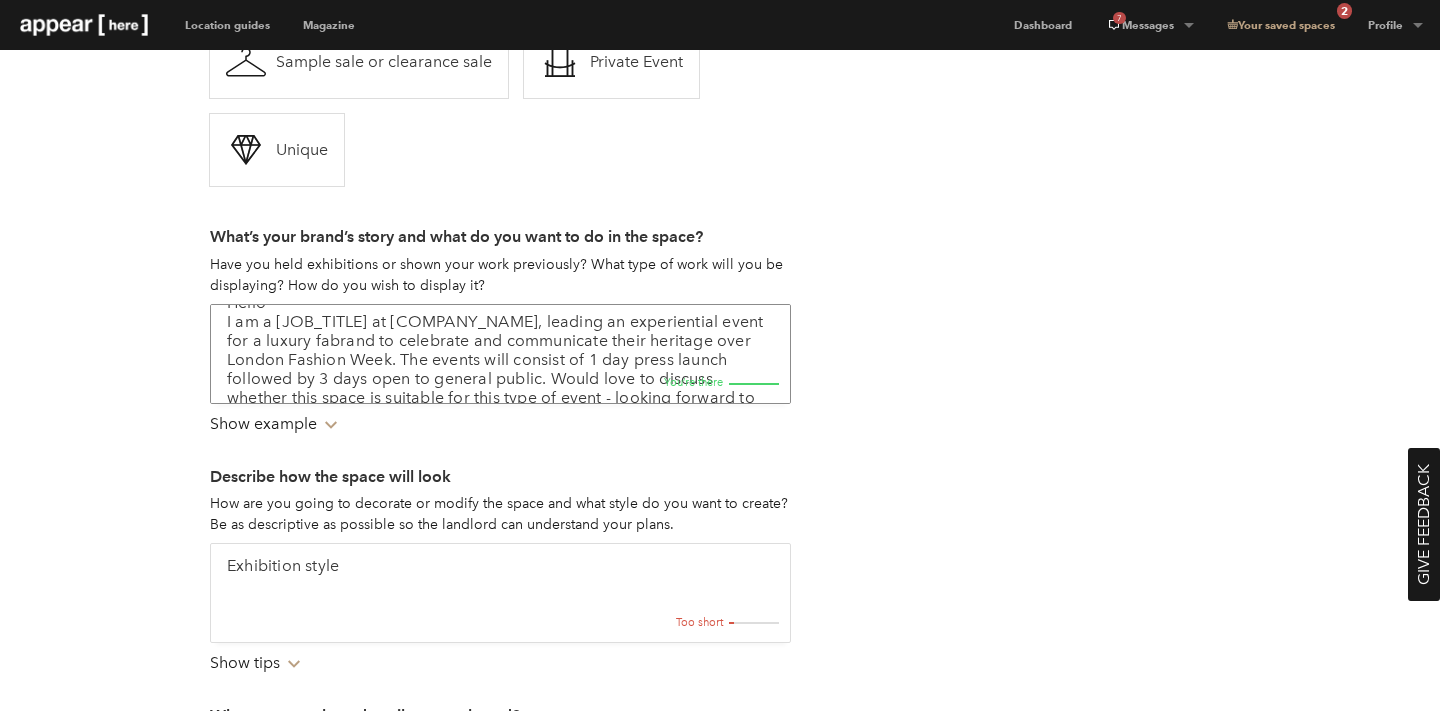 scroll, scrollTop: 0, scrollLeft: 0, axis: both 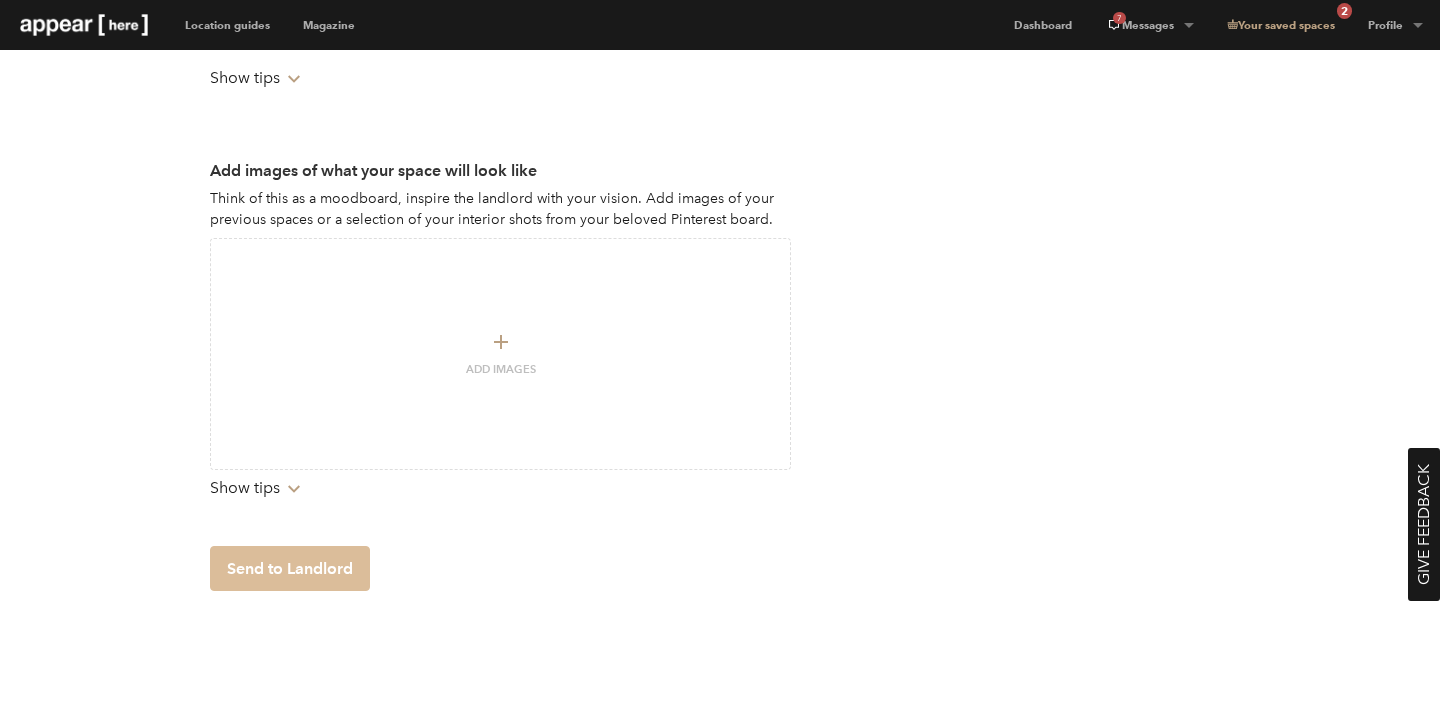 type on "Hello
I am a Producer at Perfect Cartel, leading an experiential event for a luxury fashion brand to celebrate and communicate their heritage over London Fashion Week. The events will consist of 1 day press launch followed by 3 days open to general public. Would love to discuss whether this space is suitable for this type of event - looking forward to hearing from you. Please let me know a suitable time to speak?
Thank you.
Amanda" 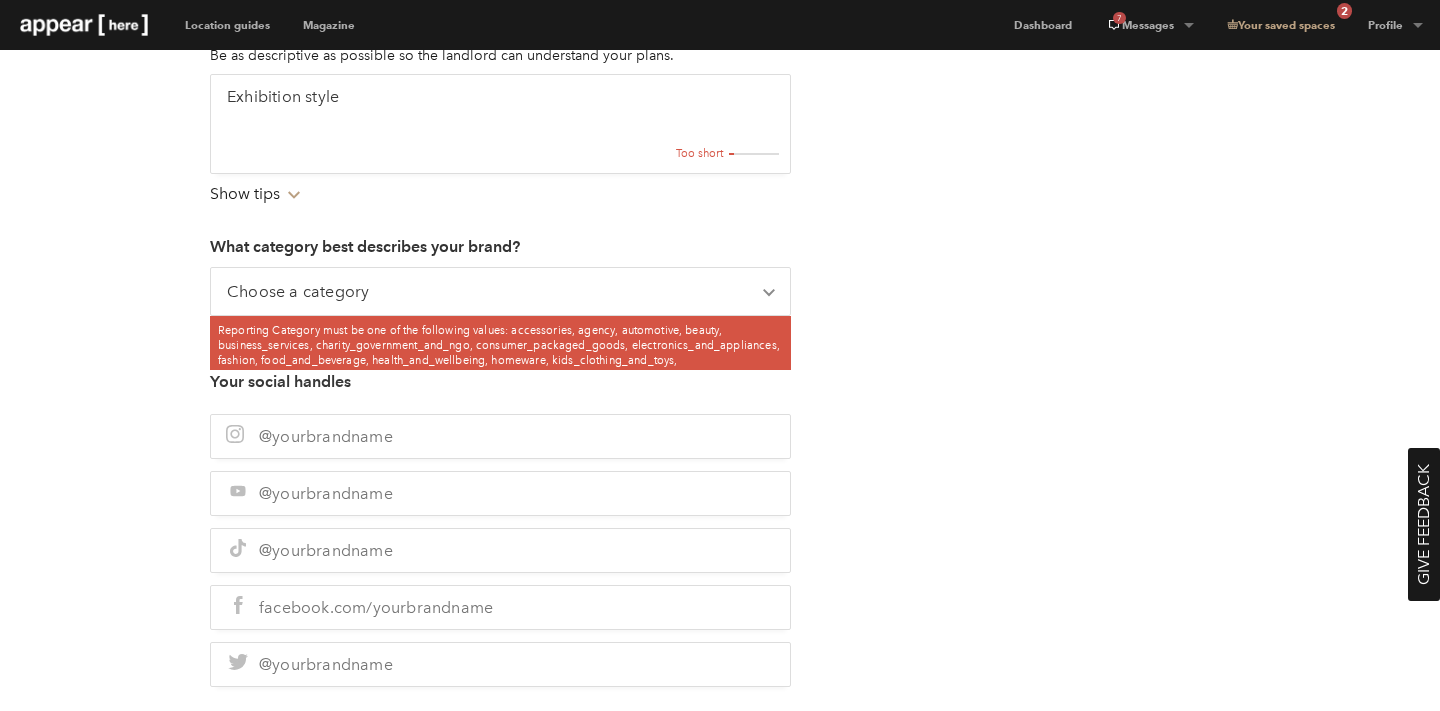 scroll, scrollTop: 1262, scrollLeft: 0, axis: vertical 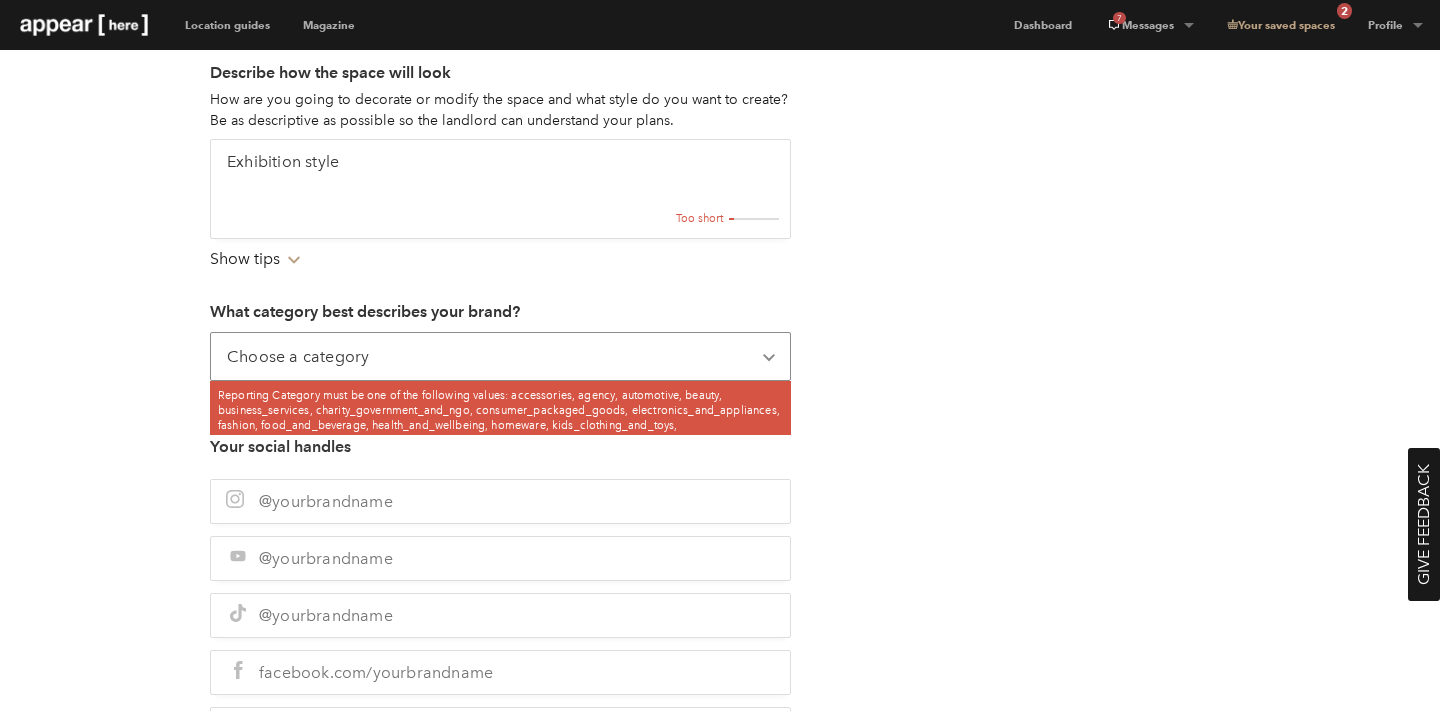 click on "Choose a category Accessories Agency Automotive Beauty Business Services Charity, Government & NGO Consumer Packaged Goods Electronics & Appliances Fashion Food & Beverage Health & Wellbeing Homeware Kids Clothing and Toys Leisure, Events & Experiential Media & Creative" at bounding box center (500, 356) 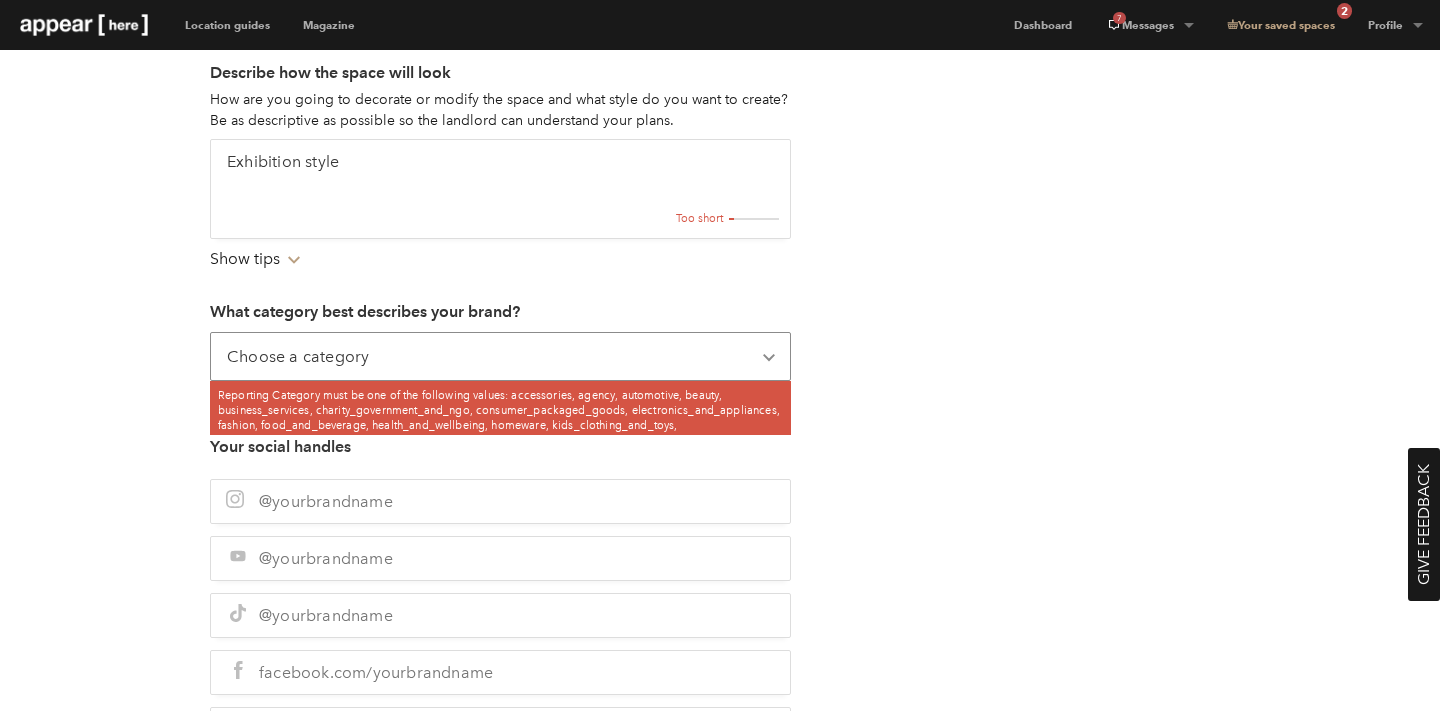 select on "fashion" 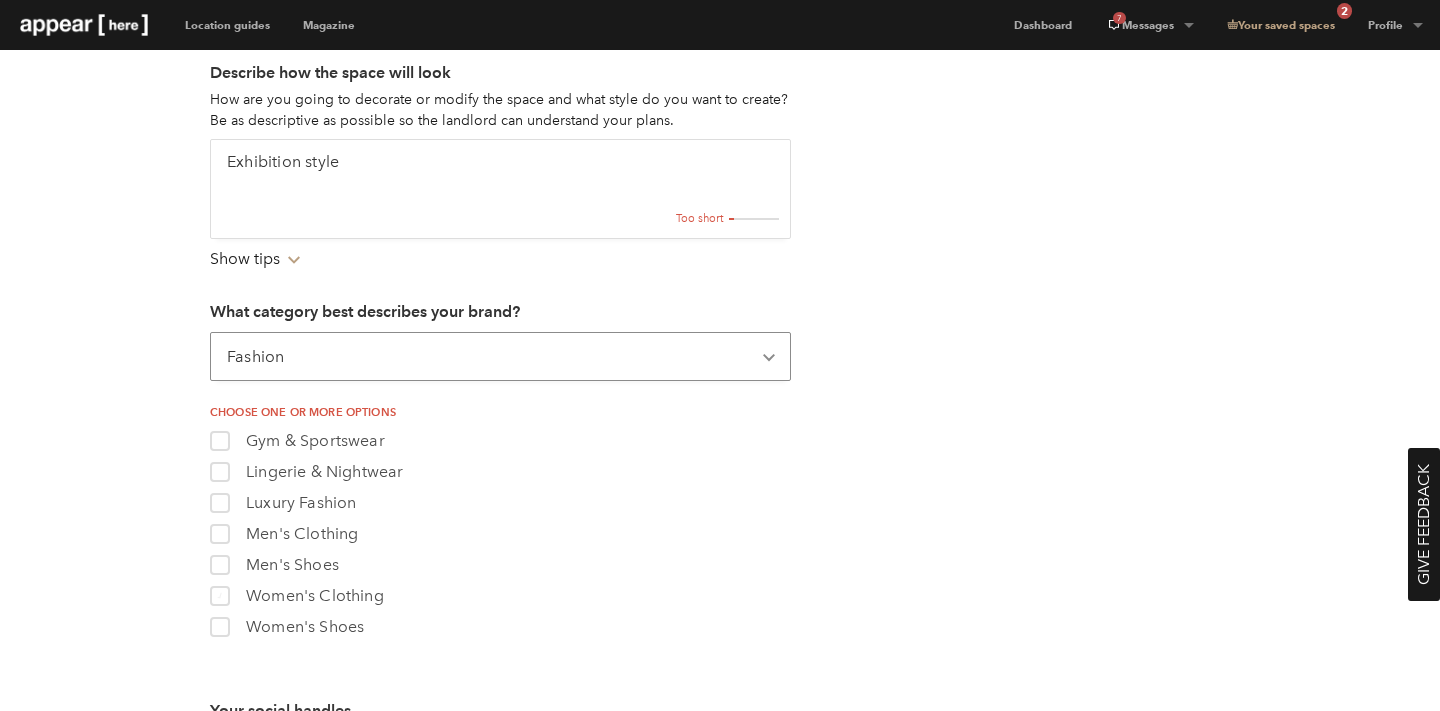 click on "Women's Clothing" at bounding box center (315, 595) 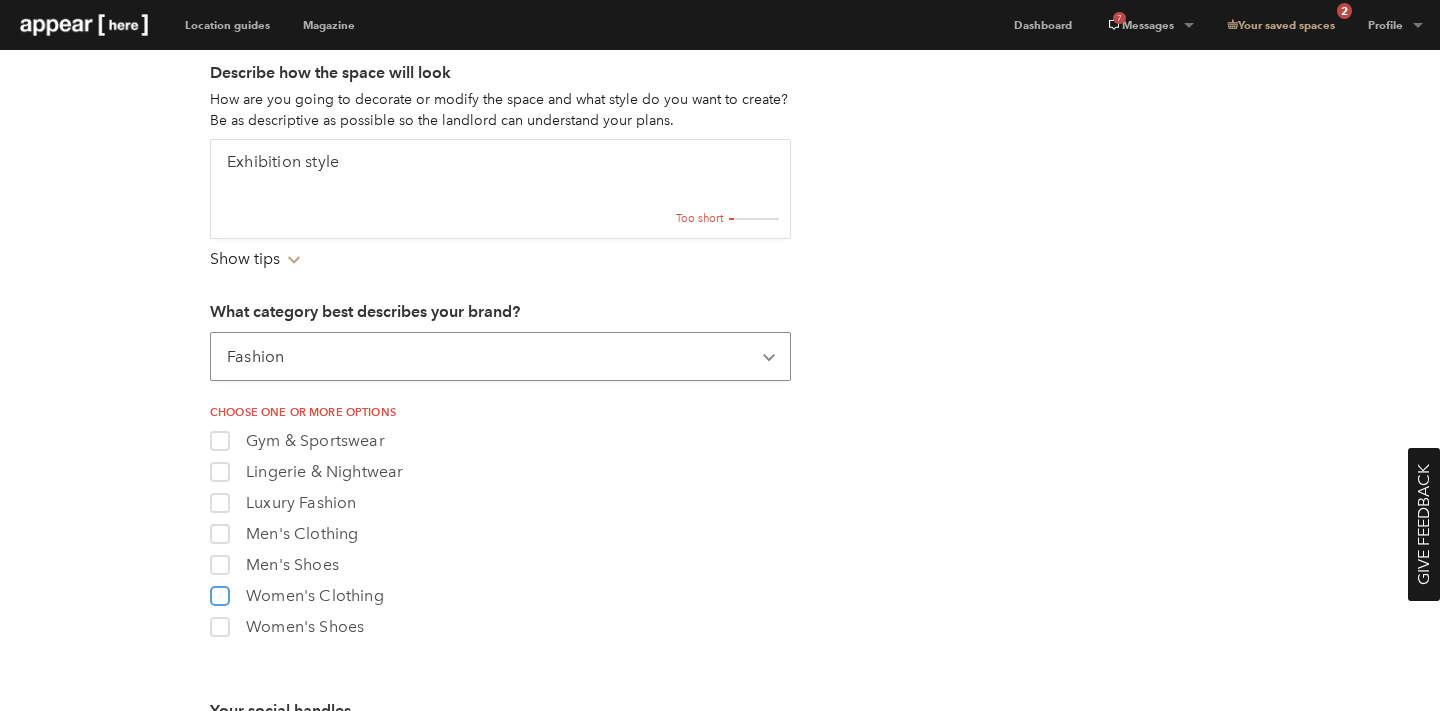 click on "womens_clothing Women's Clothing" at bounding box center [218, 591] 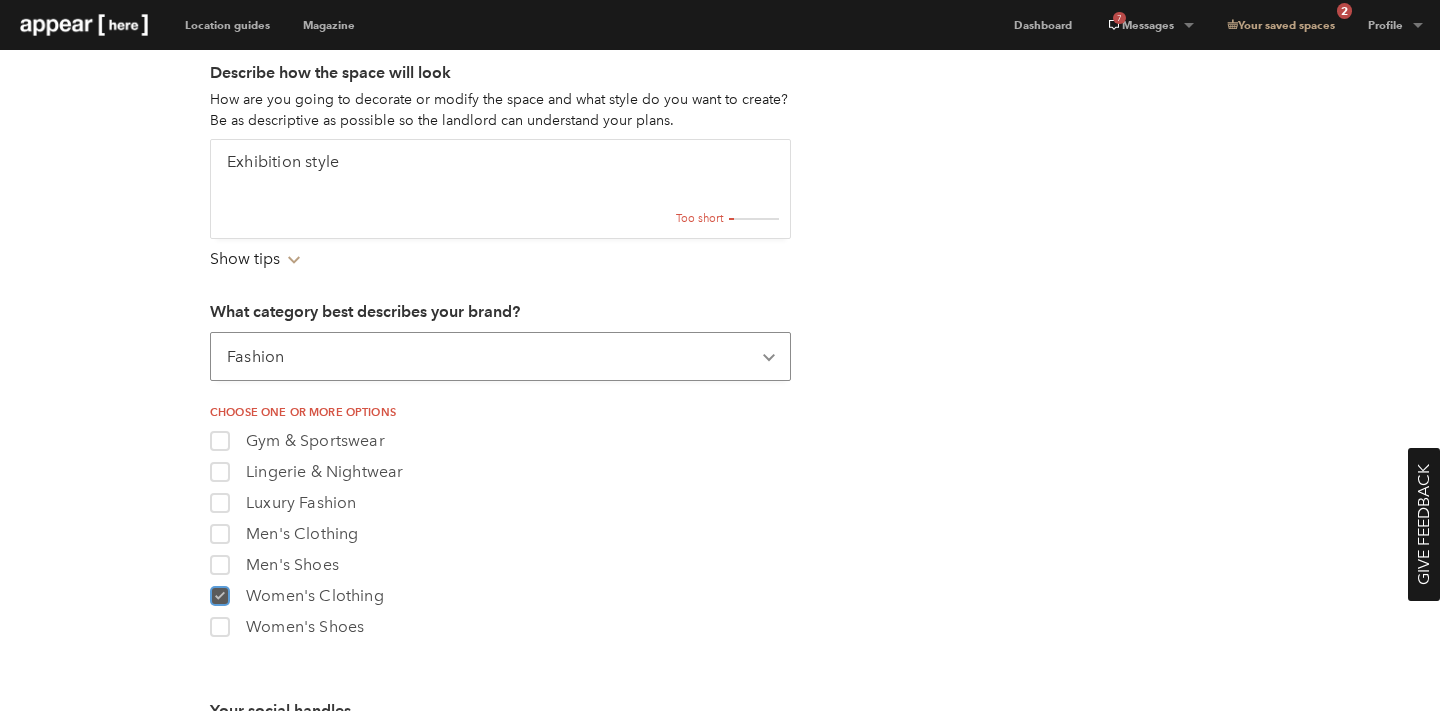 checkbox on "true" 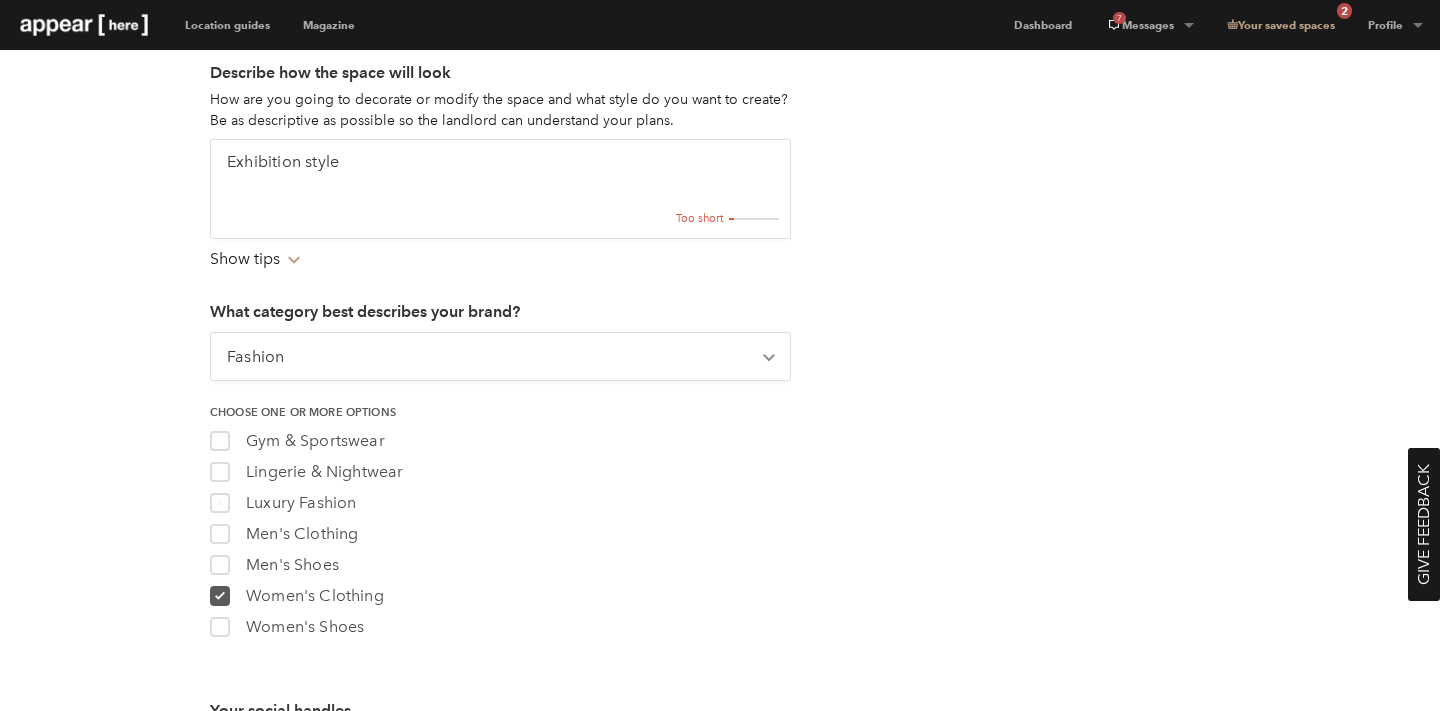 click on "Luxury Fashion" at bounding box center [301, 502] 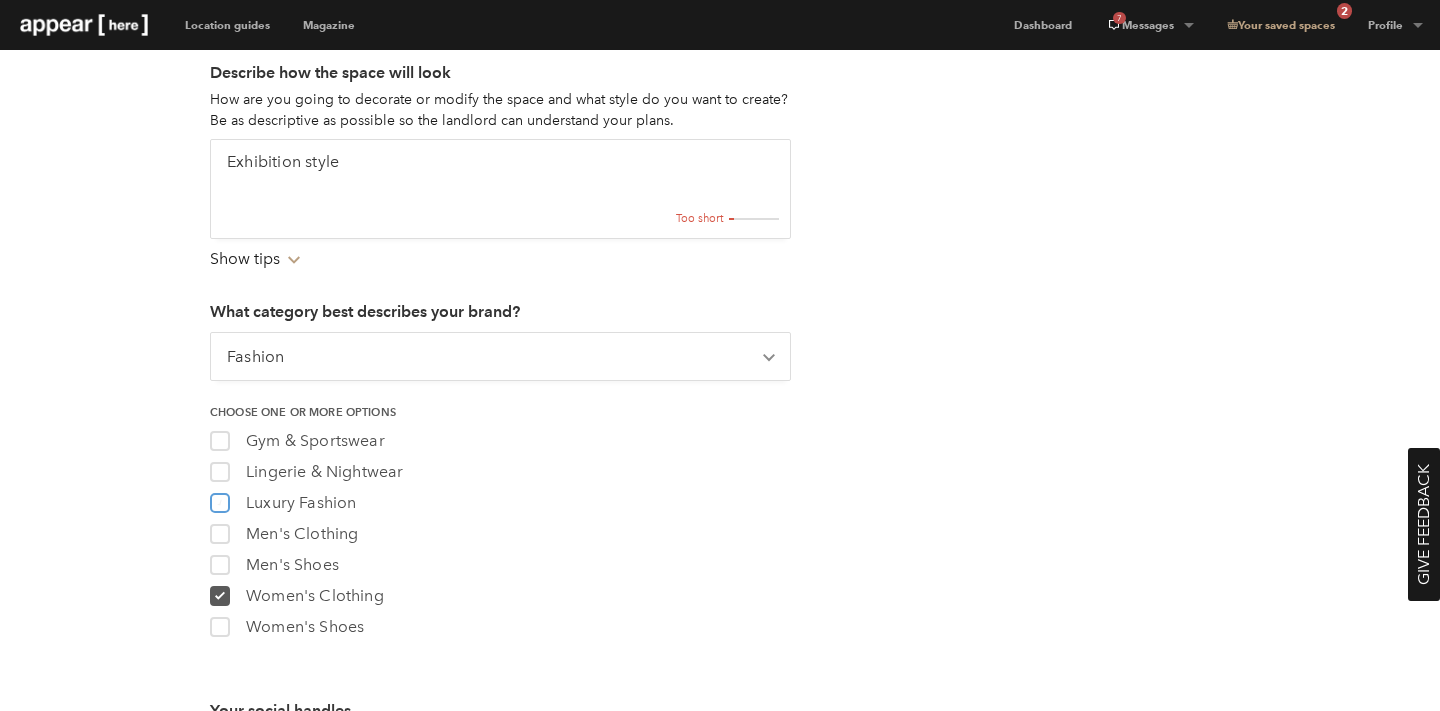 click on "luxury_fashion Luxury Fashion" at bounding box center [218, 498] 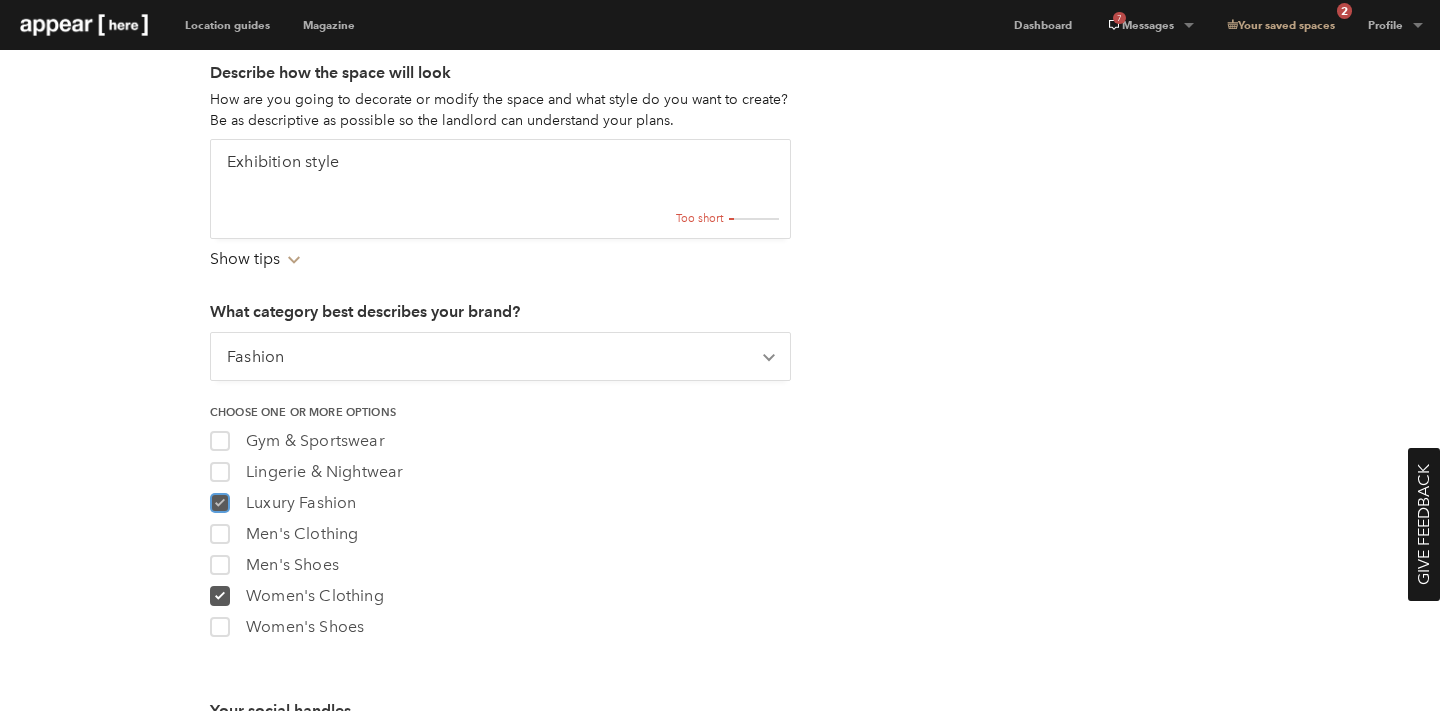 checkbox on "true" 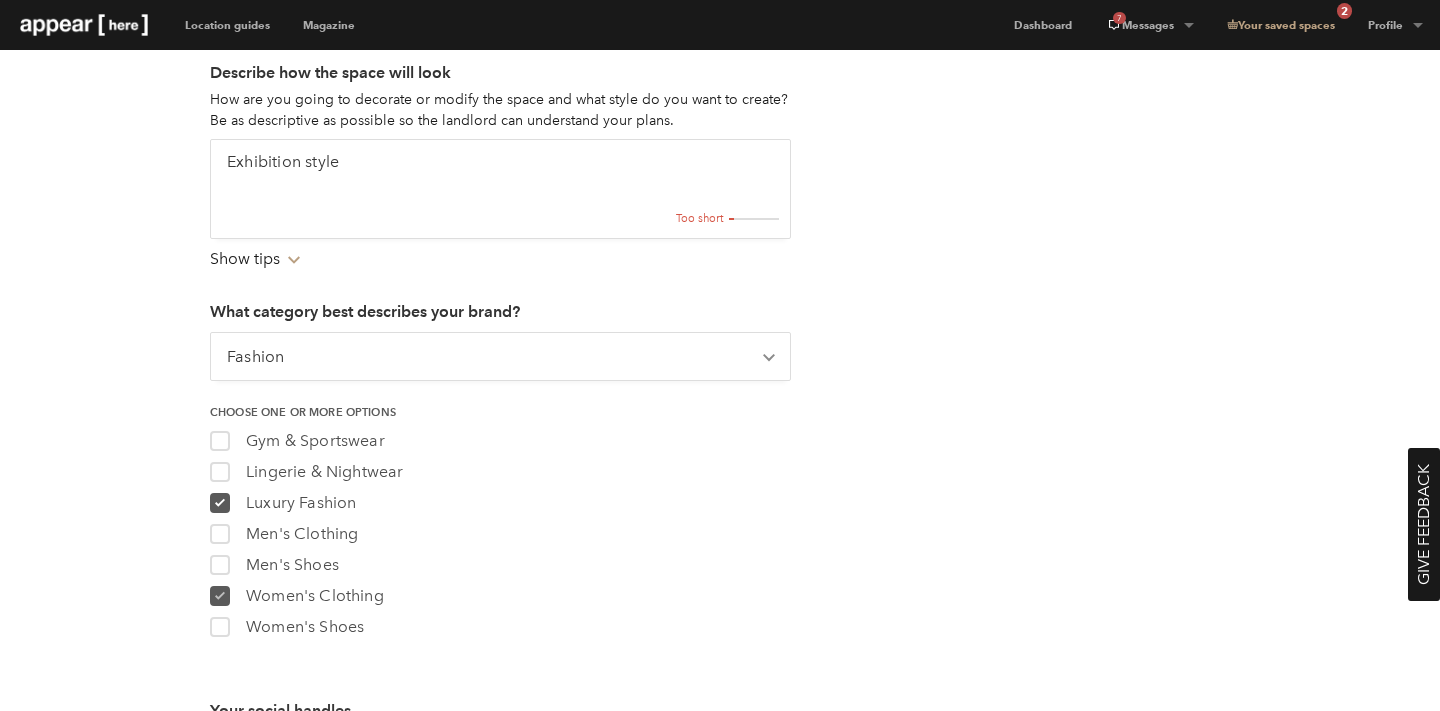 click on "Women's Clothing" at bounding box center (315, 595) 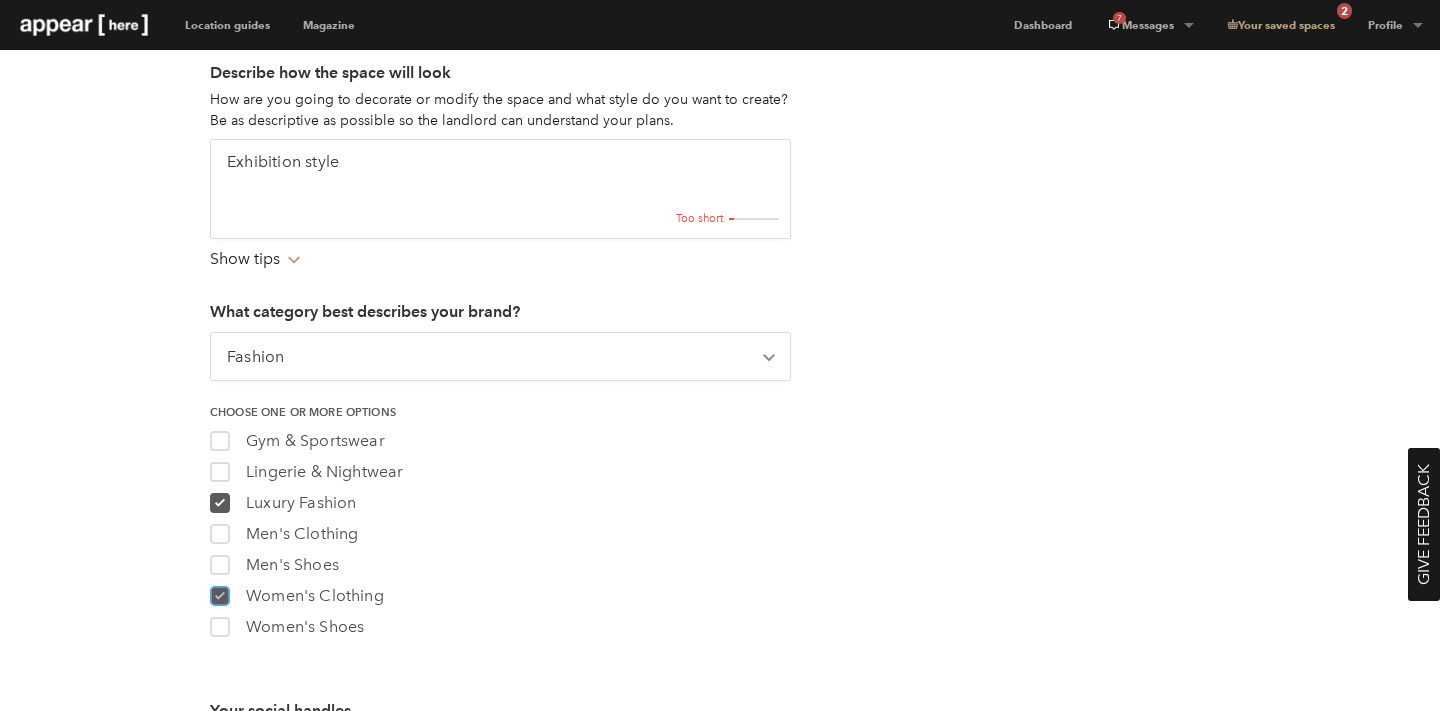 click on "womens_clothing Women's Clothing" at bounding box center (218, 591) 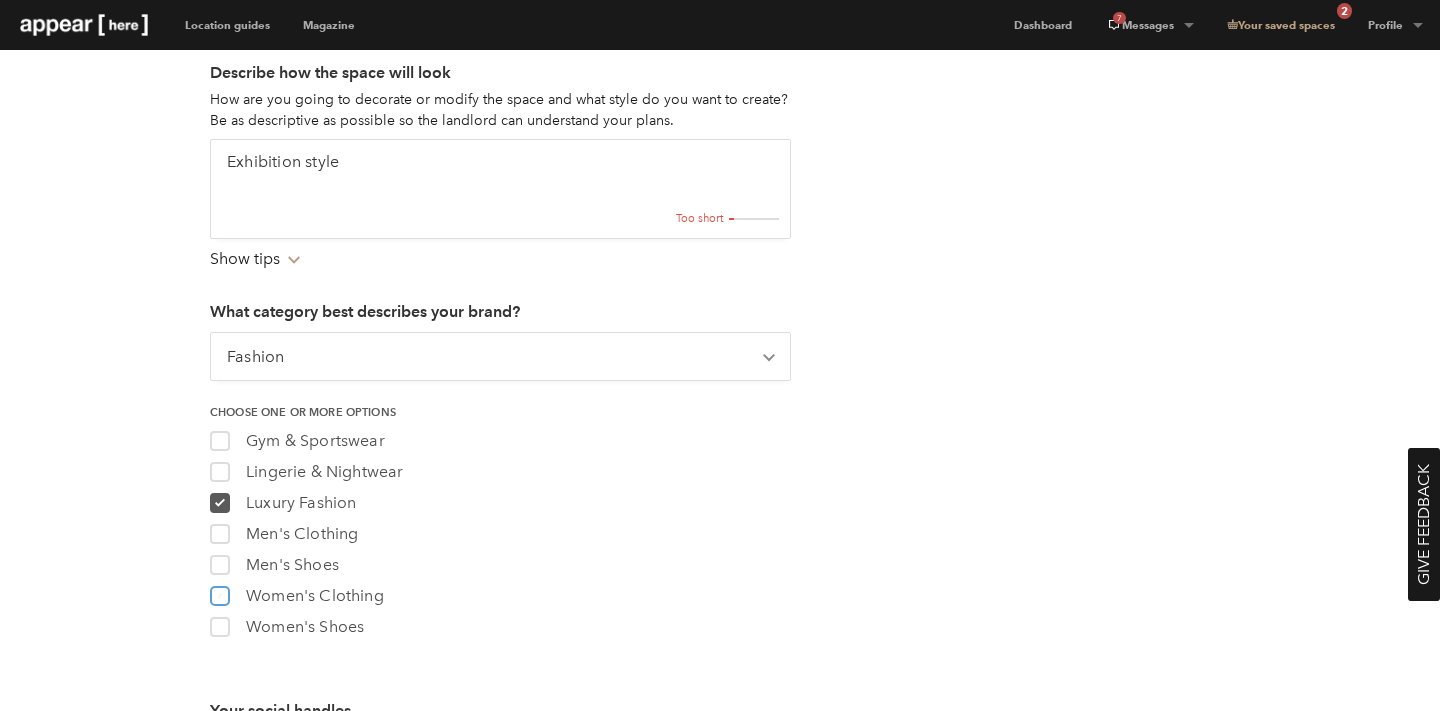 checkbox on "false" 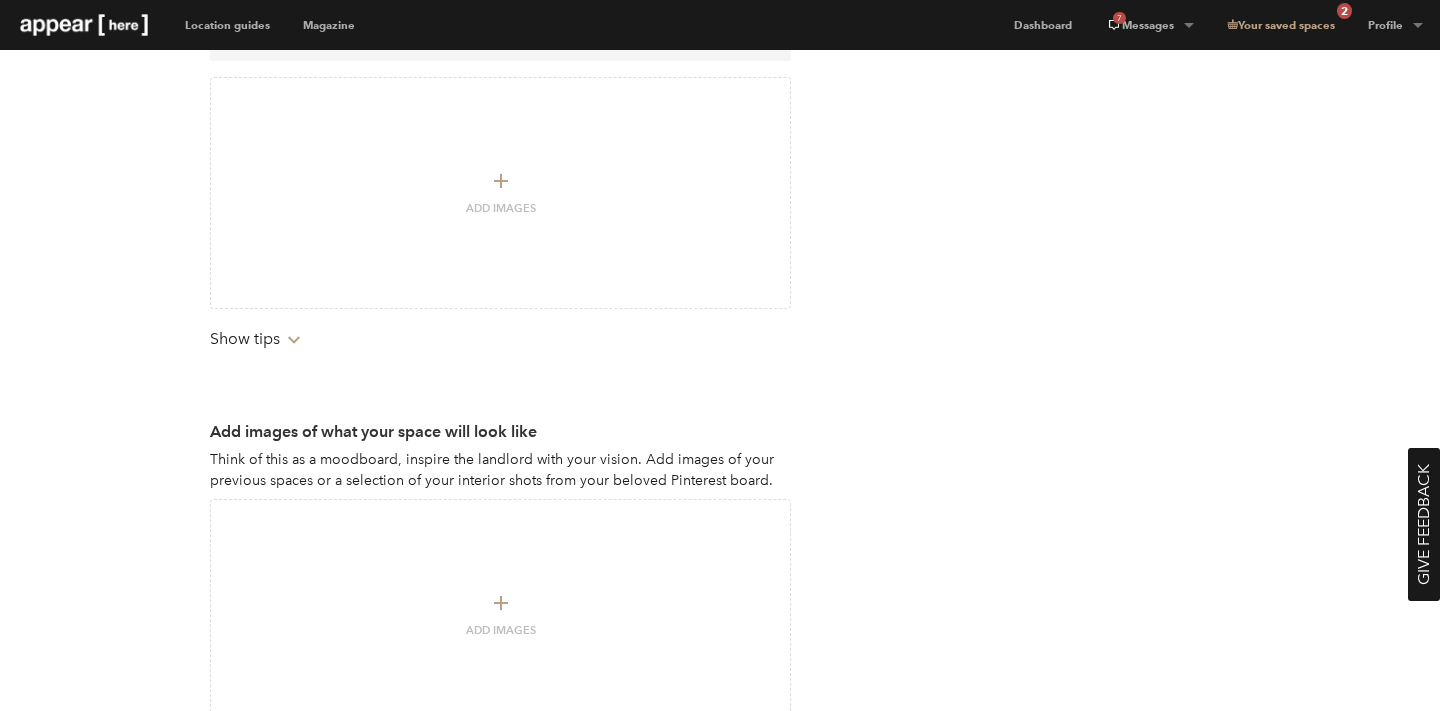 scroll, scrollTop: 2693, scrollLeft: 0, axis: vertical 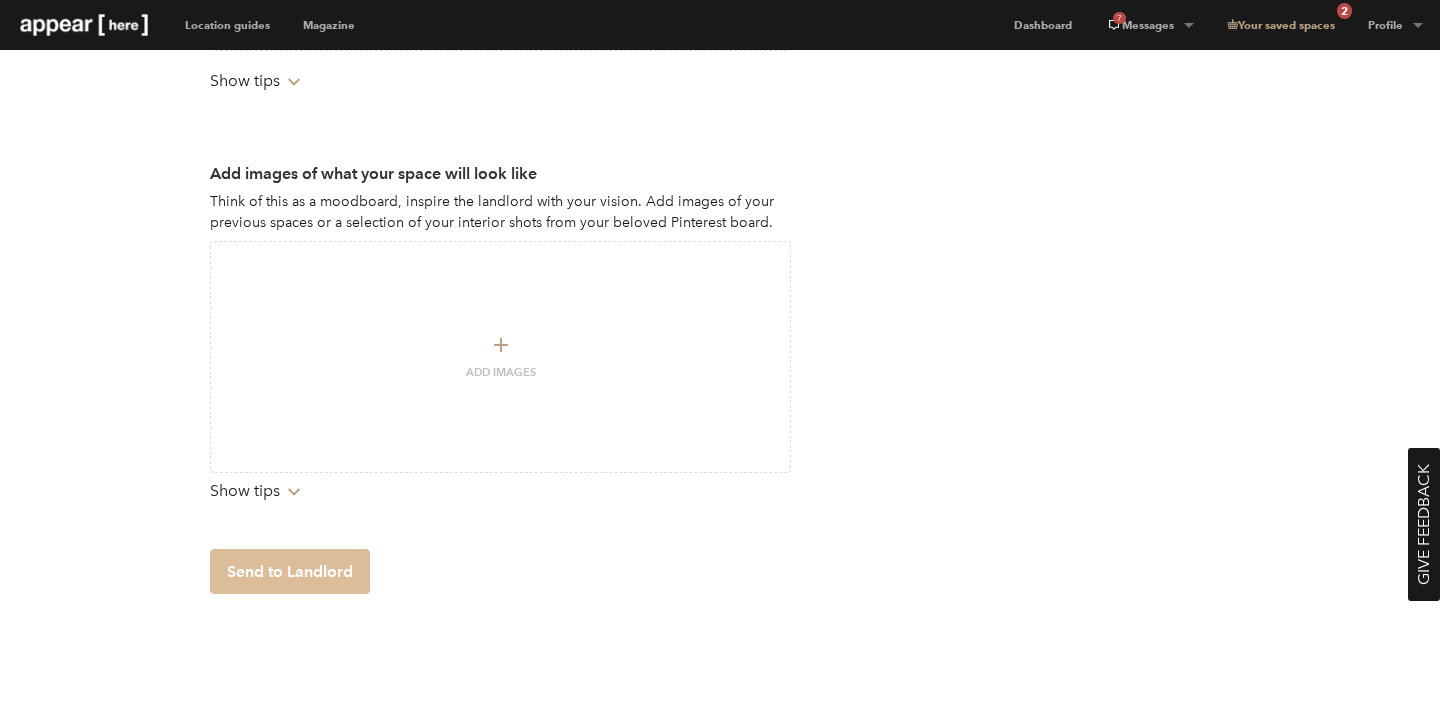 click on "Send to Landlord" at bounding box center [290, 571] 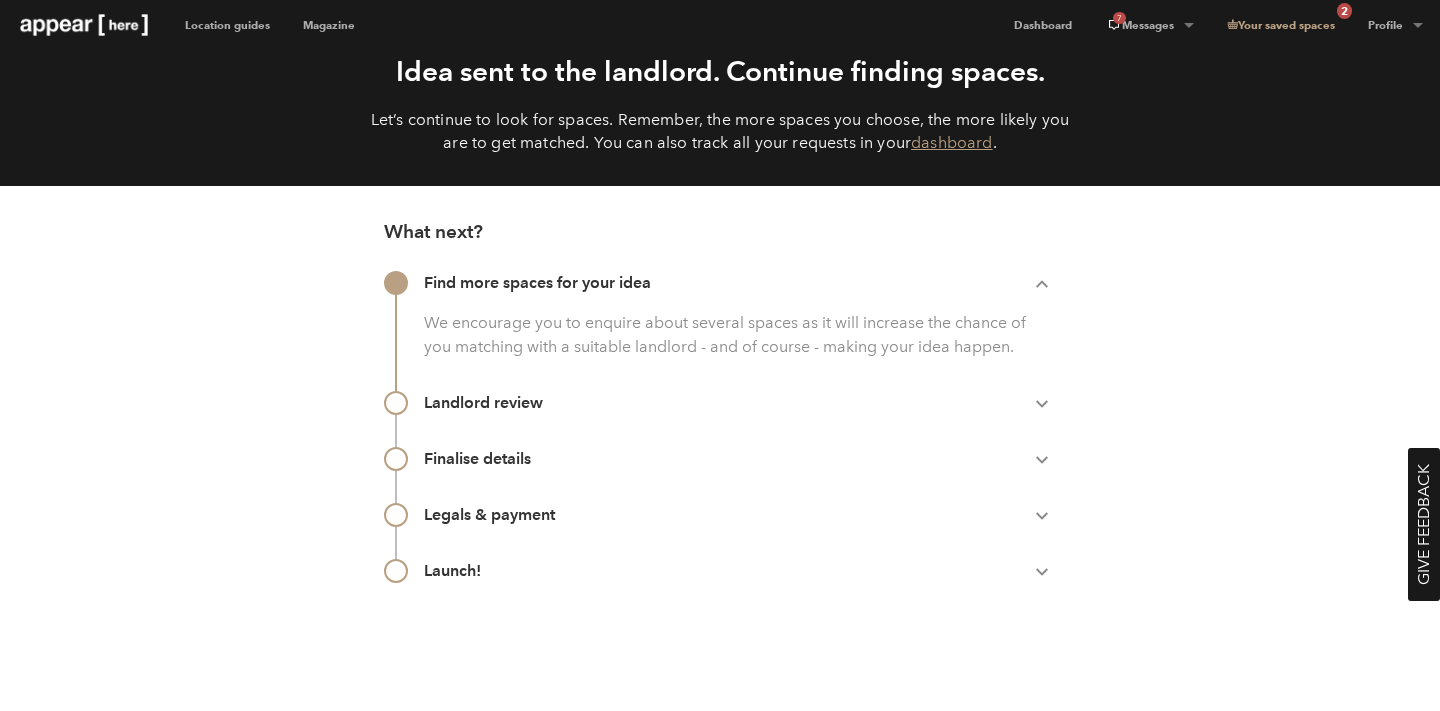 scroll, scrollTop: 0, scrollLeft: 0, axis: both 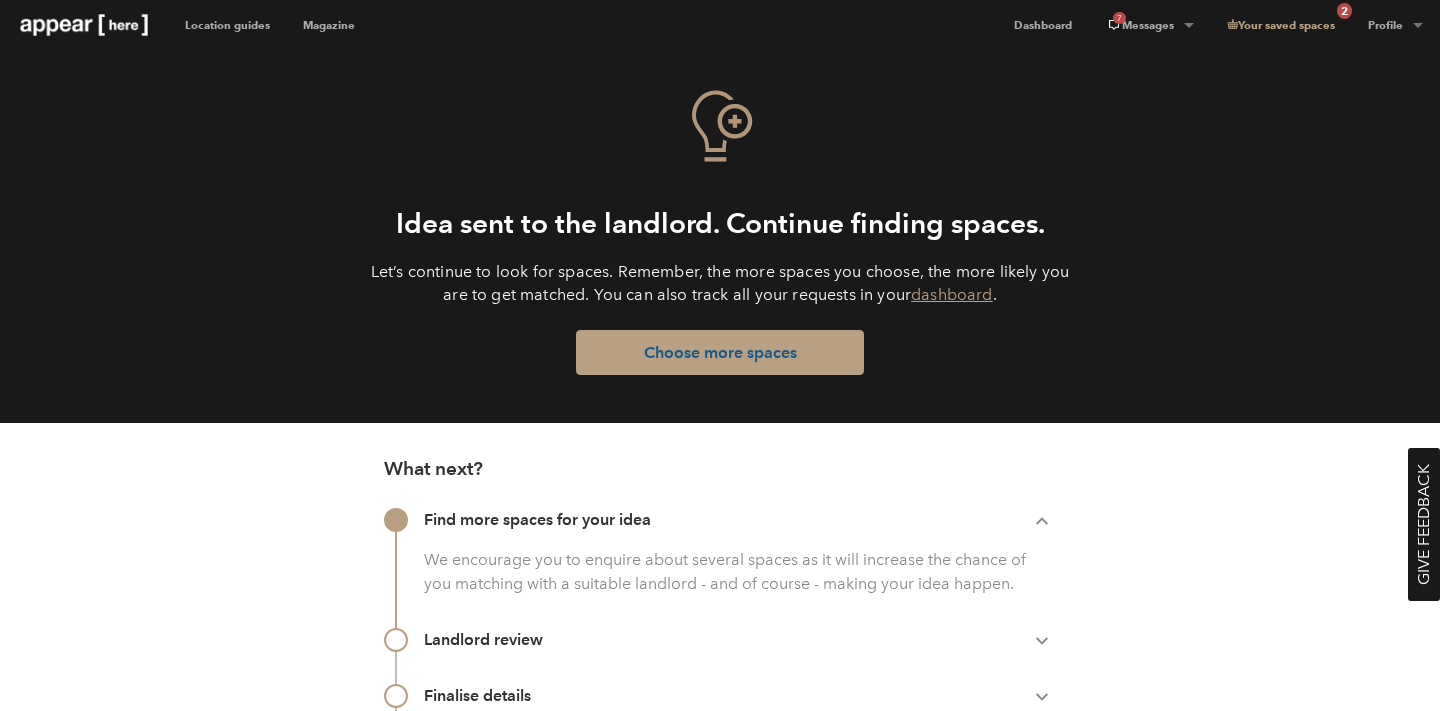 click on "Choose more spaces" at bounding box center (720, 352) 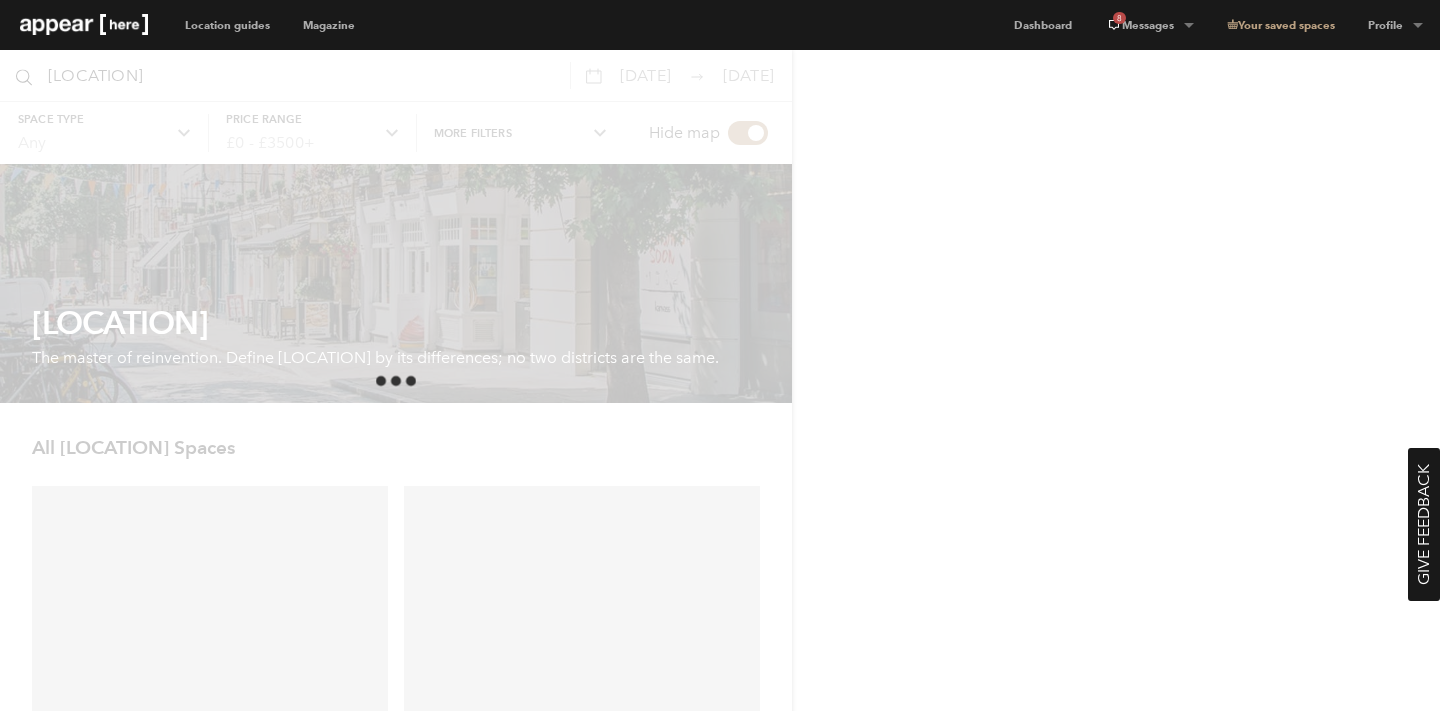 scroll, scrollTop: 0, scrollLeft: 0, axis: both 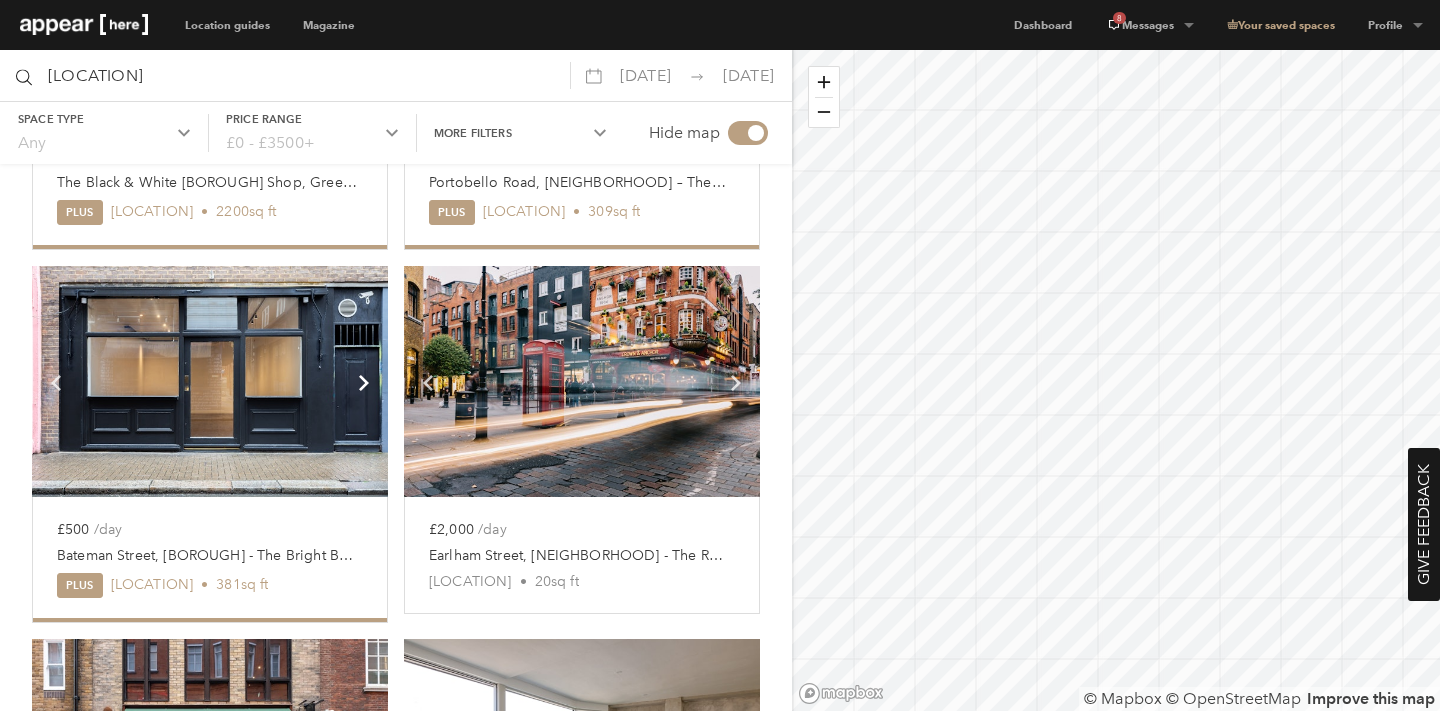 click on "Chevron-up" at bounding box center [364, 9] 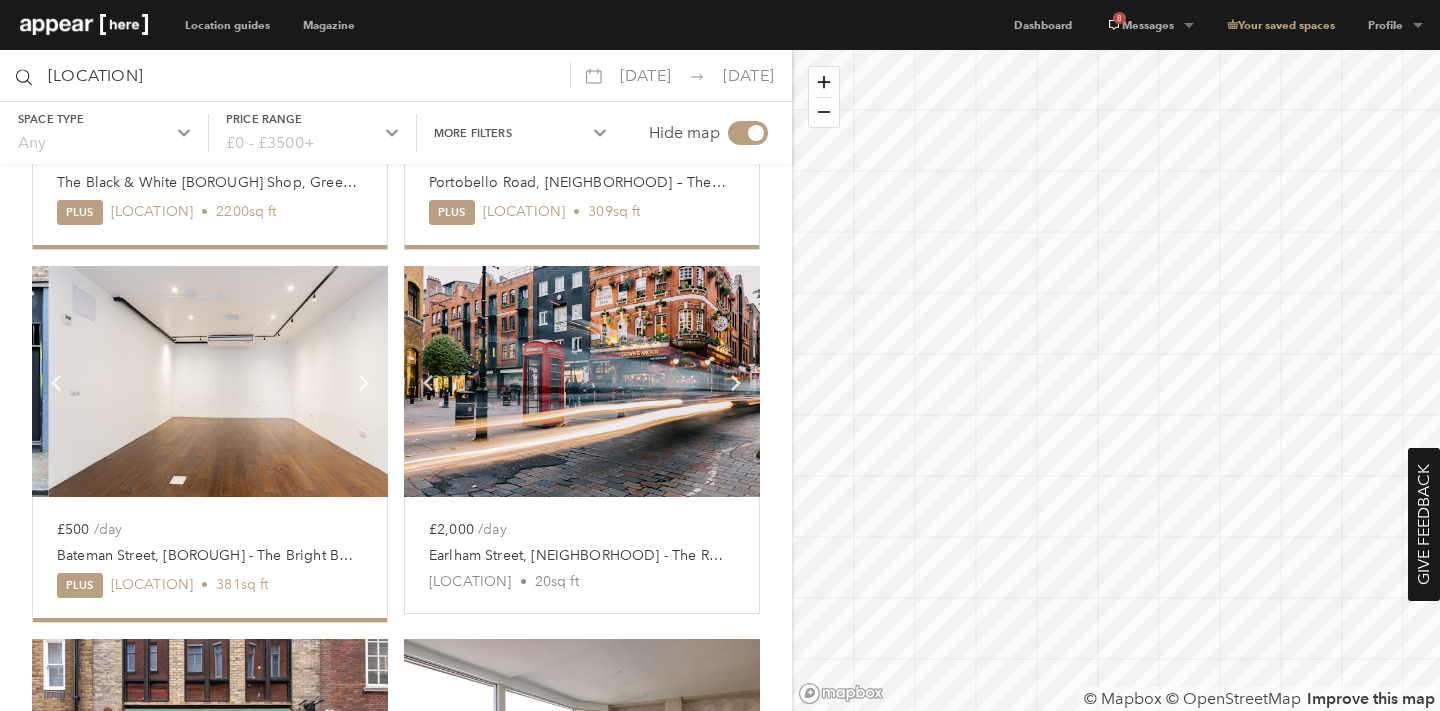 click on "Chevron-up" at bounding box center (364, 9) 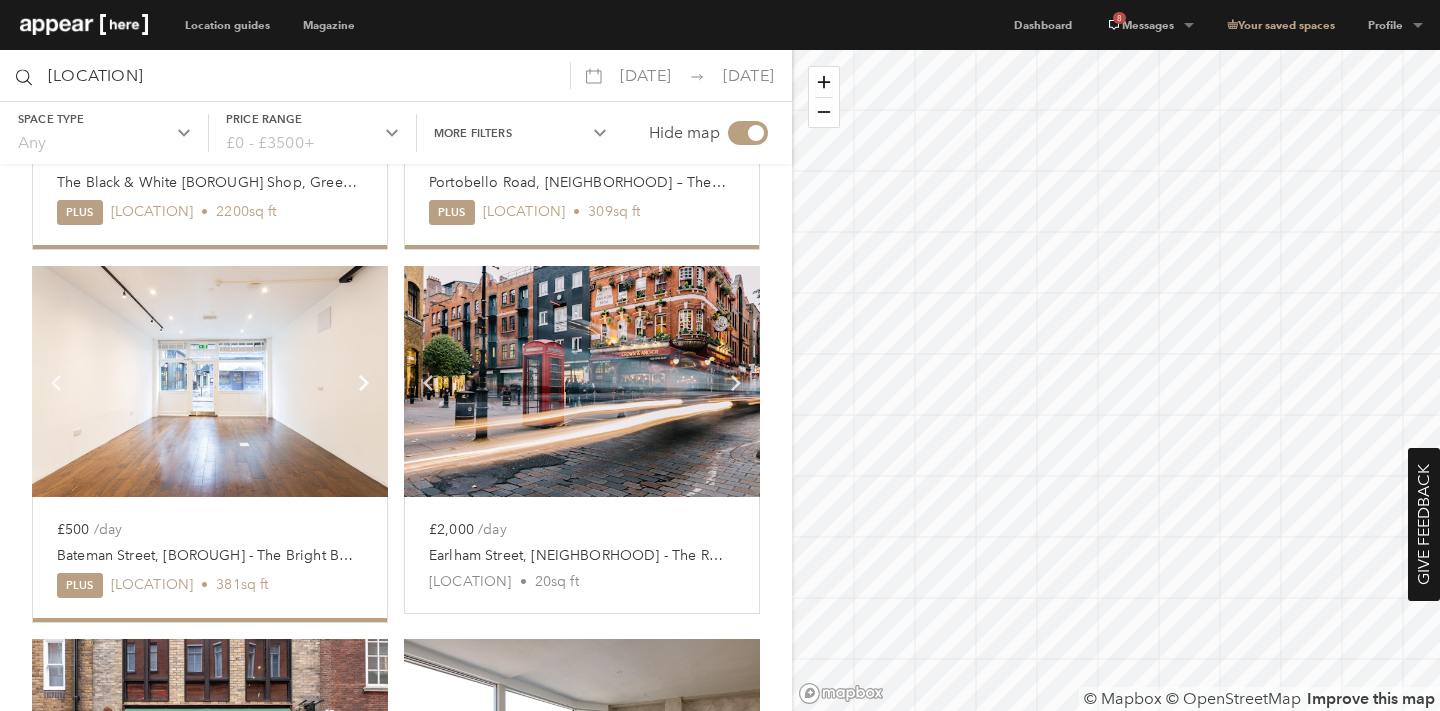 click on "Chevron-up" at bounding box center [364, 9] 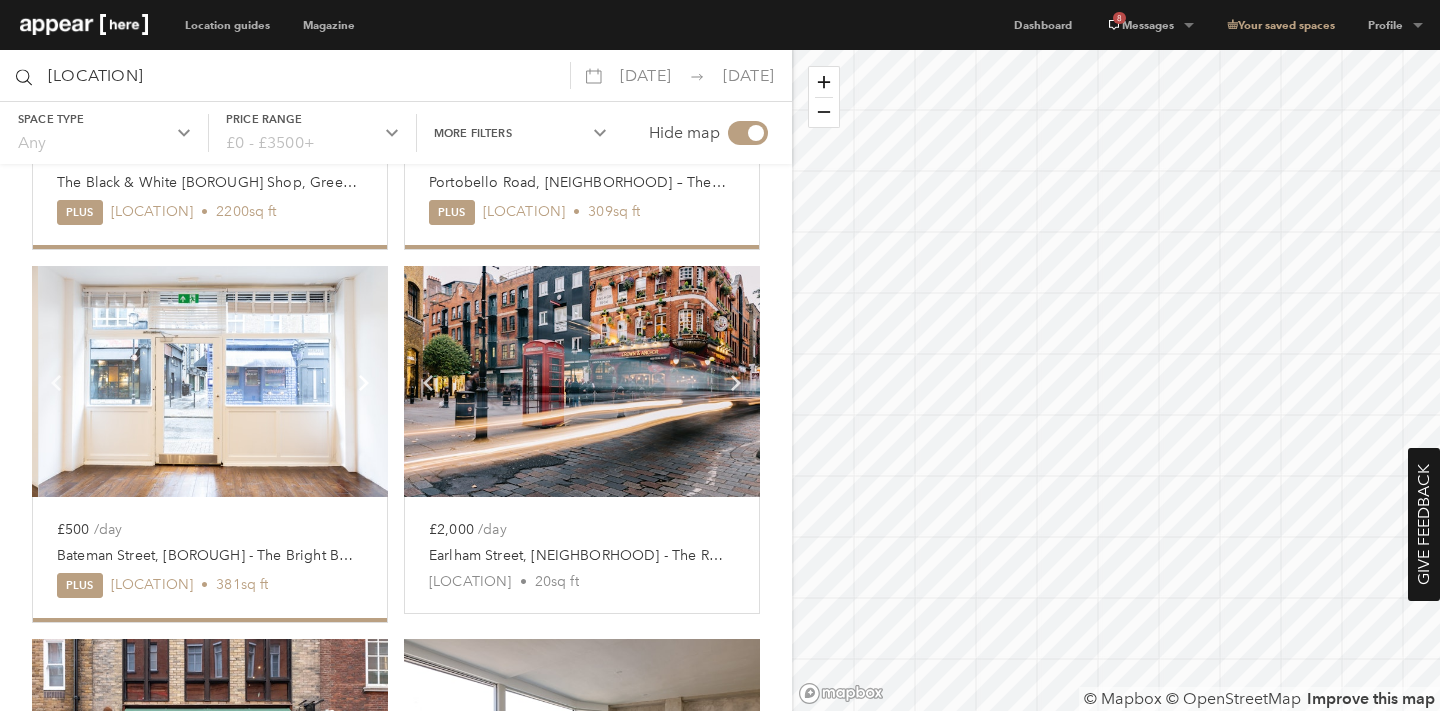 click on "Chevron-up" at bounding box center [364, 9] 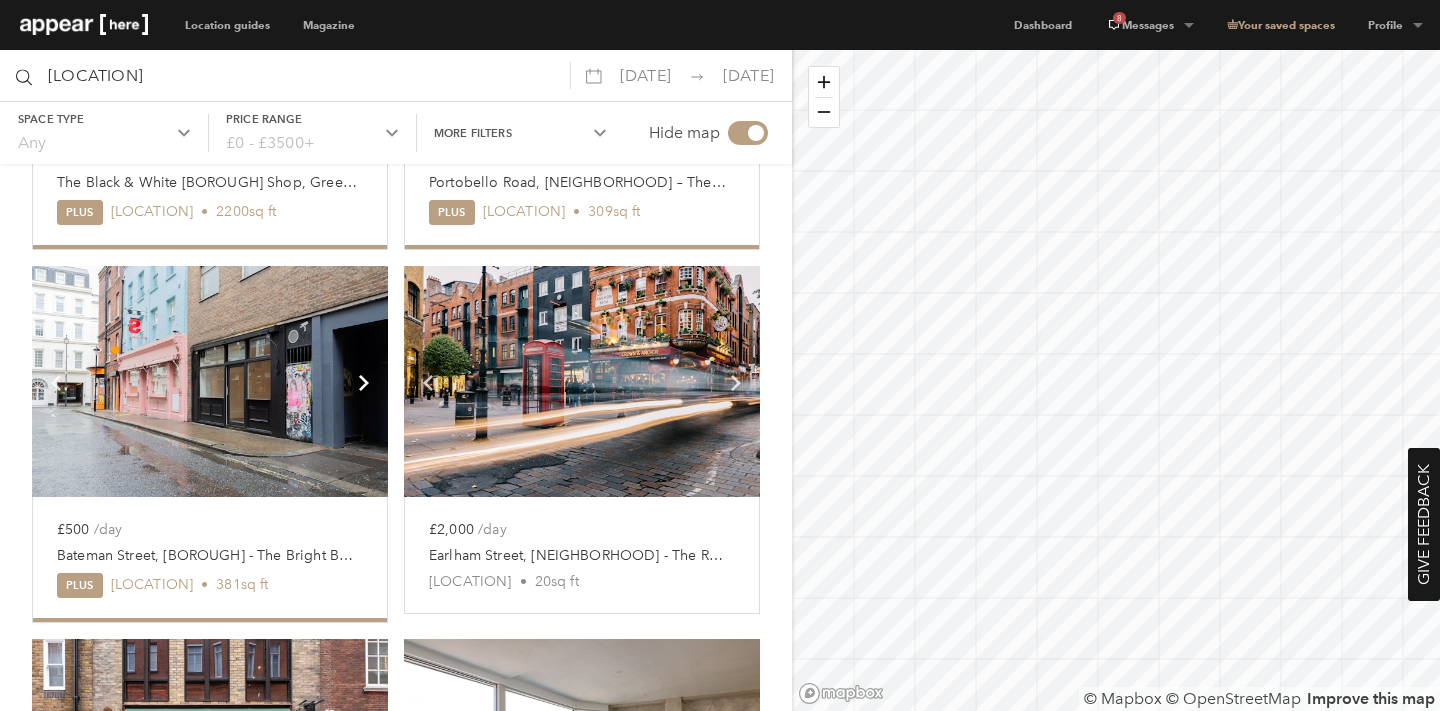 click on "Chevron-up" at bounding box center (364, 9) 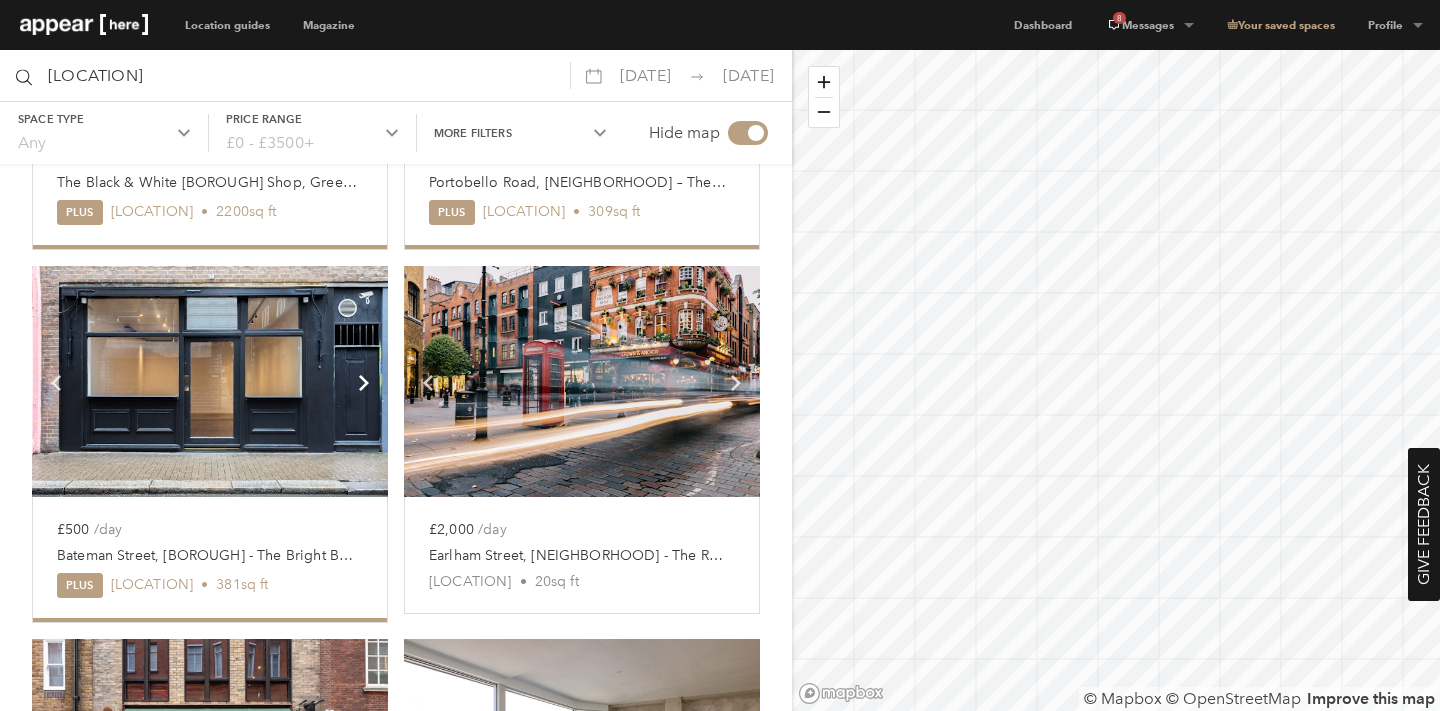 click on "Chevron-up" at bounding box center [364, 9] 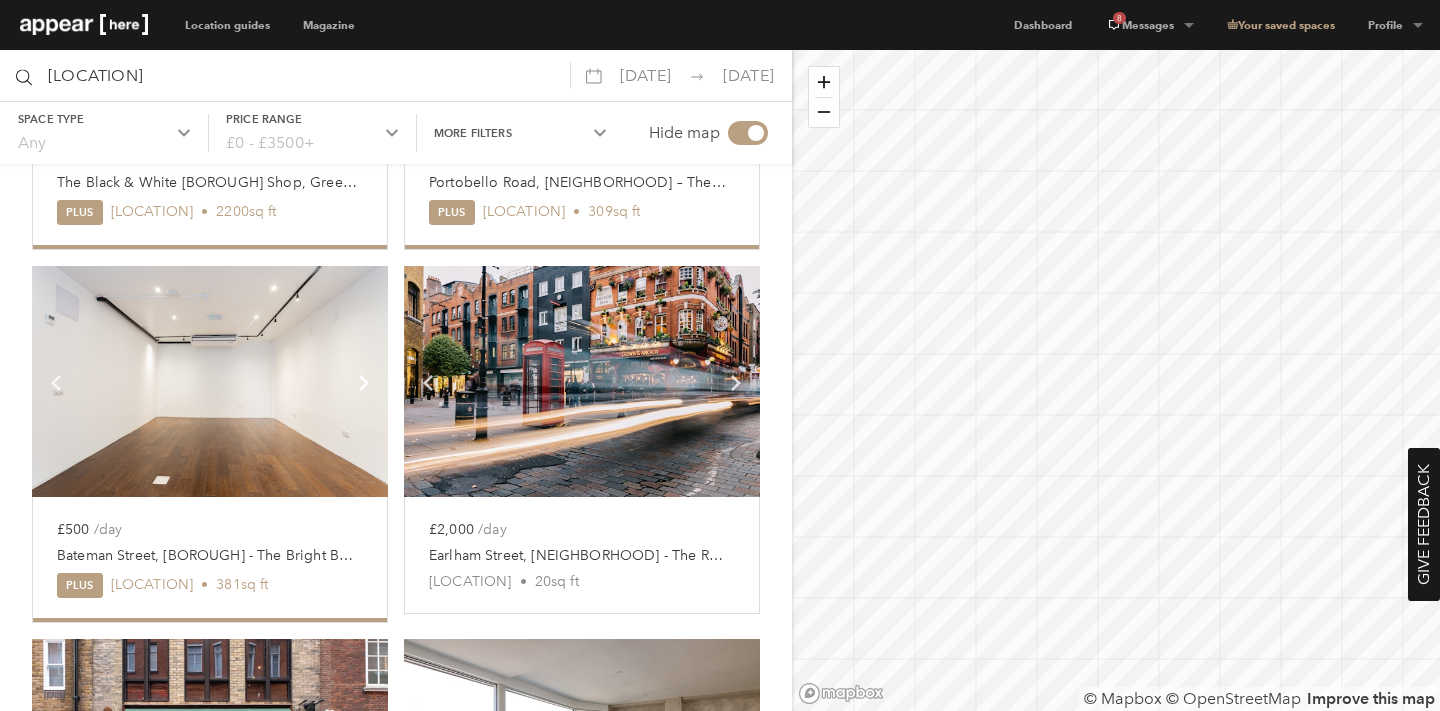 click on "Chevron-up" at bounding box center (364, 9) 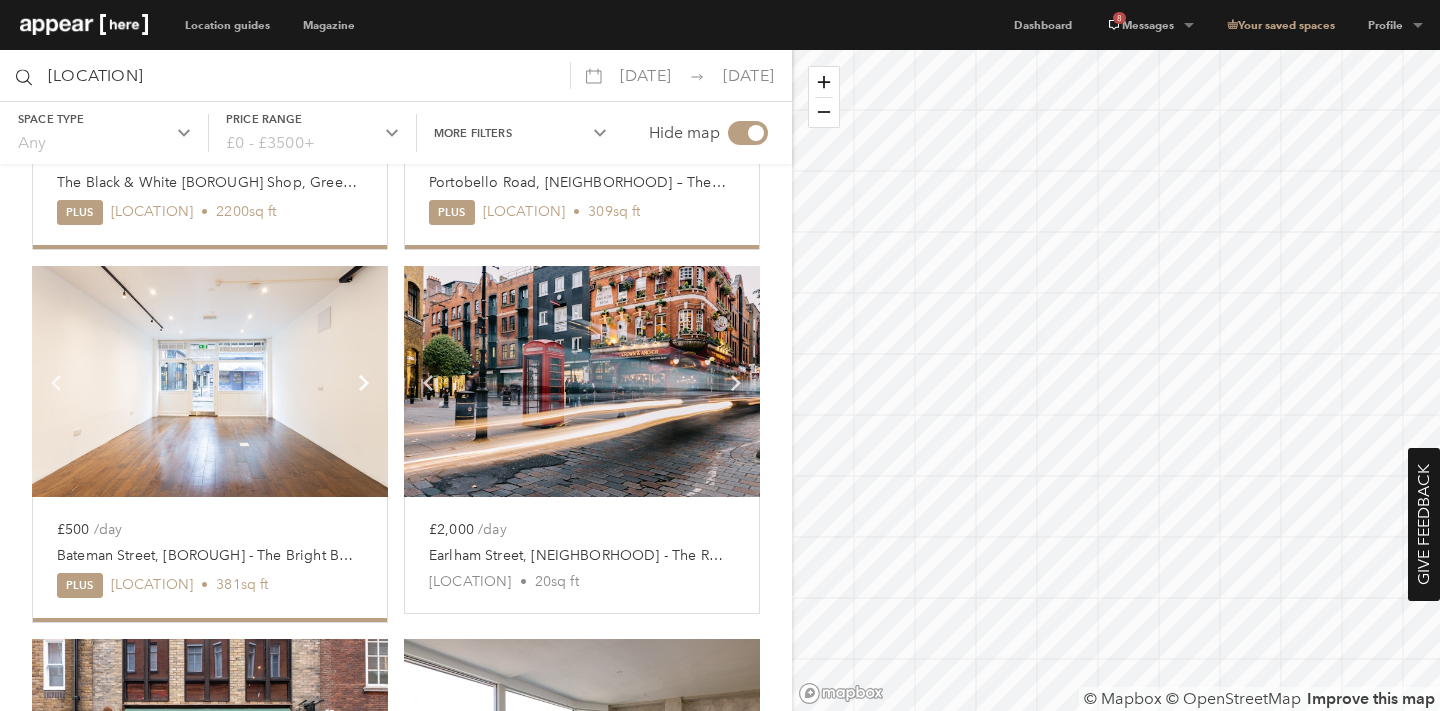 click on "Chevron-up" at bounding box center [364, 9] 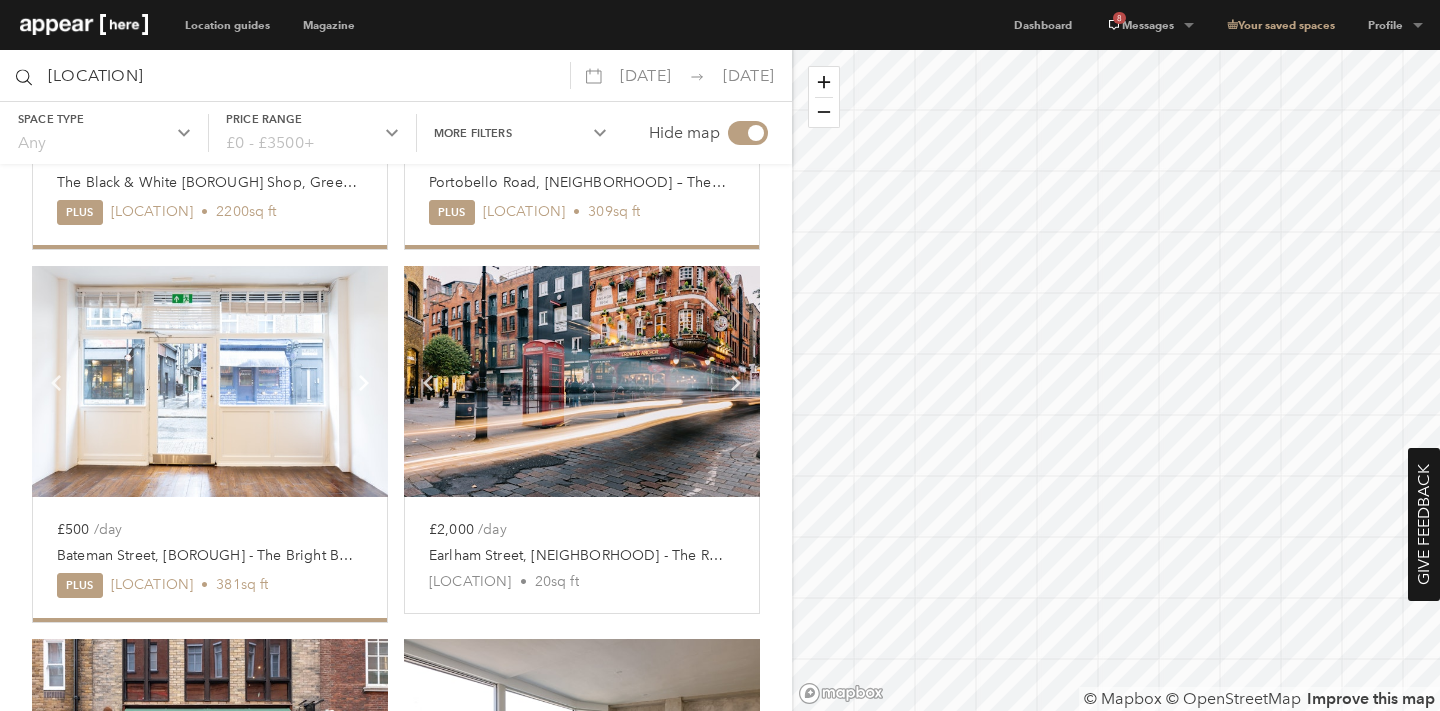 click on "Chevron-up" at bounding box center [364, 9] 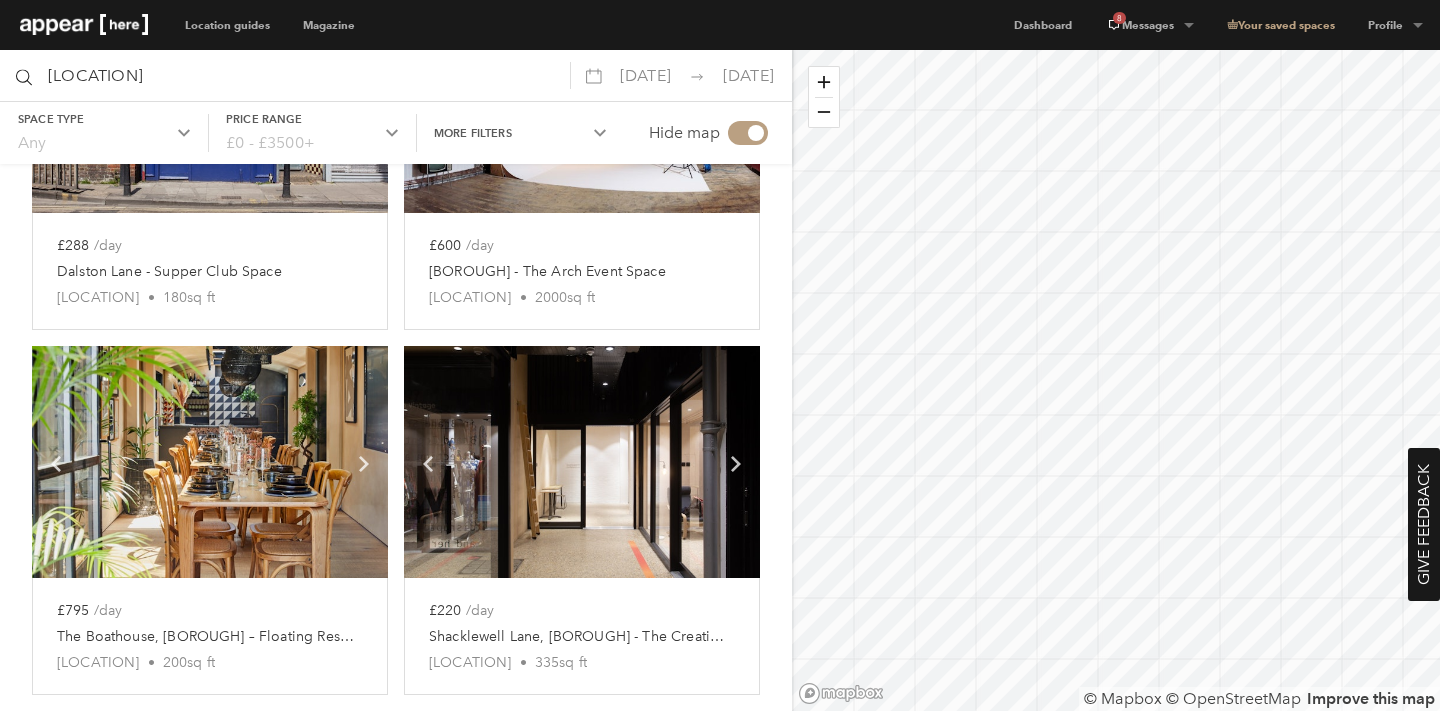 scroll, scrollTop: 2605, scrollLeft: 0, axis: vertical 